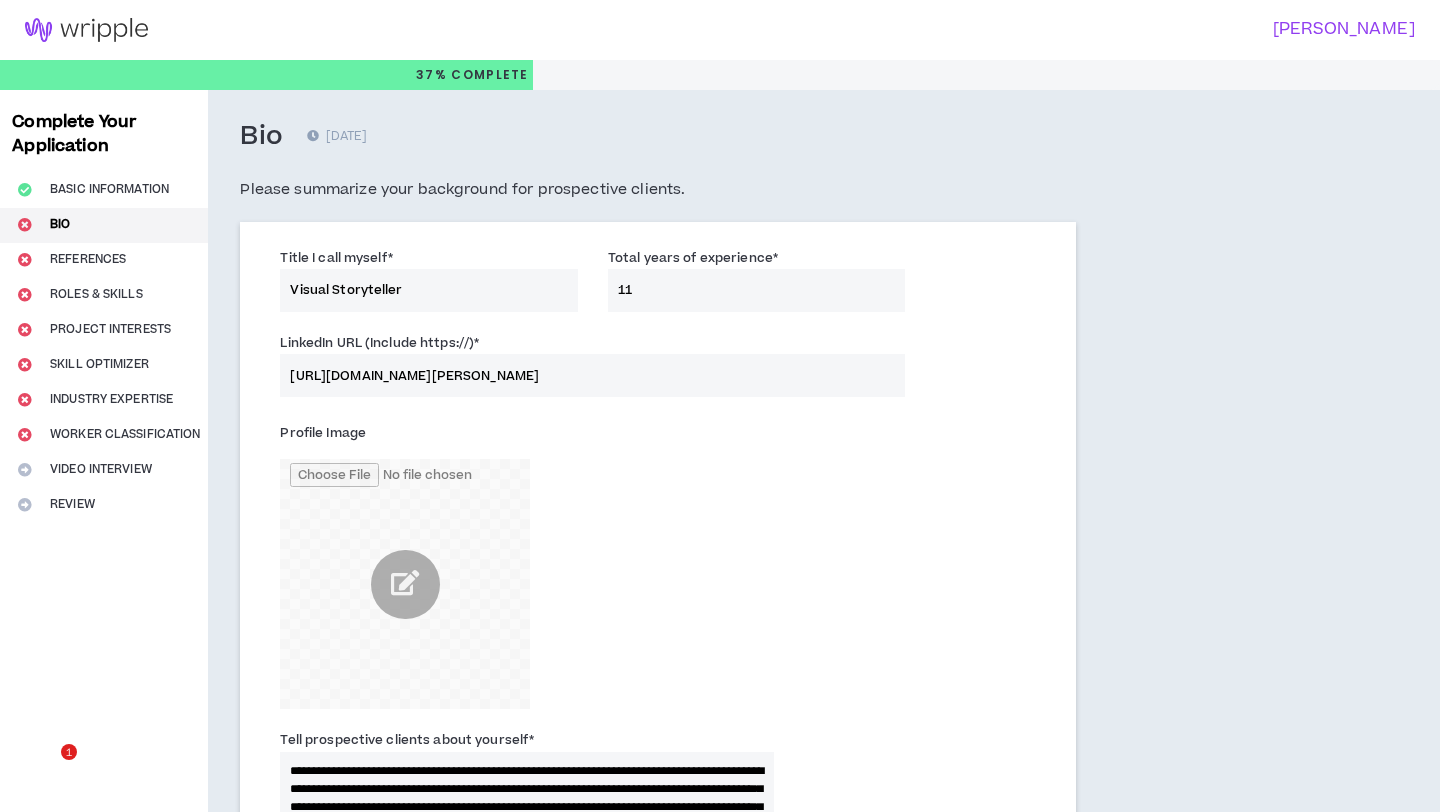 scroll, scrollTop: 350, scrollLeft: 0, axis: vertical 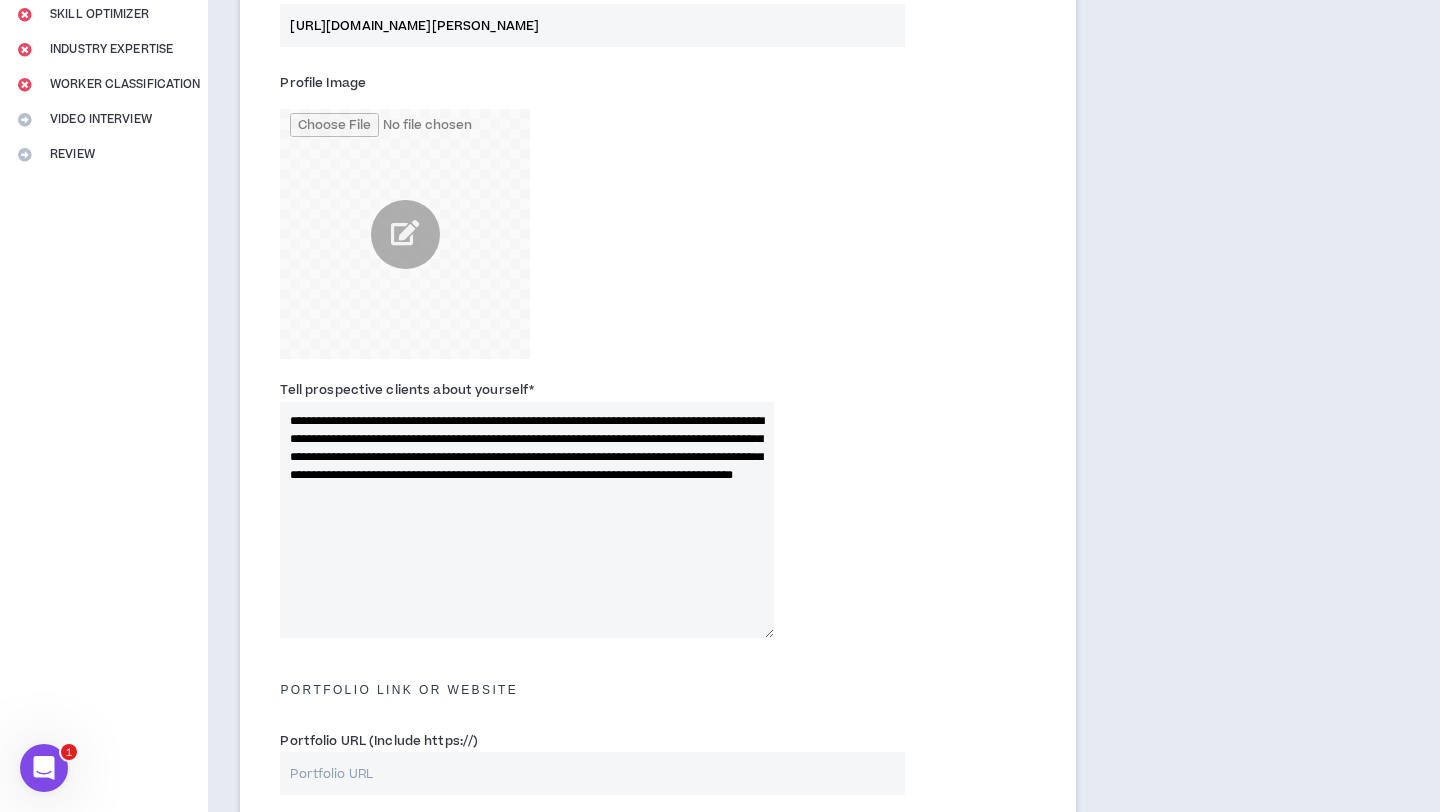 click on "**********" at bounding box center [527, 520] 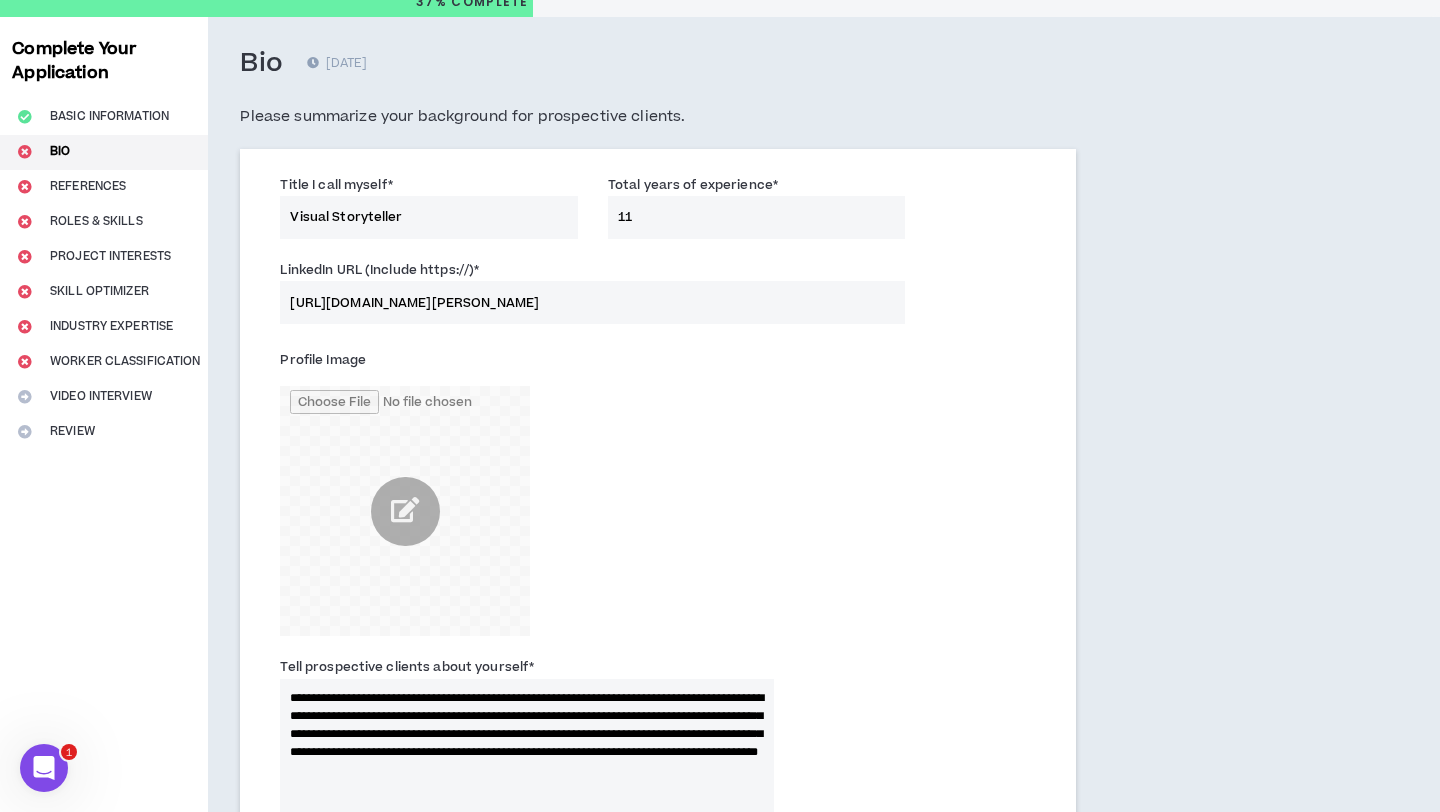 scroll, scrollTop: 31, scrollLeft: 0, axis: vertical 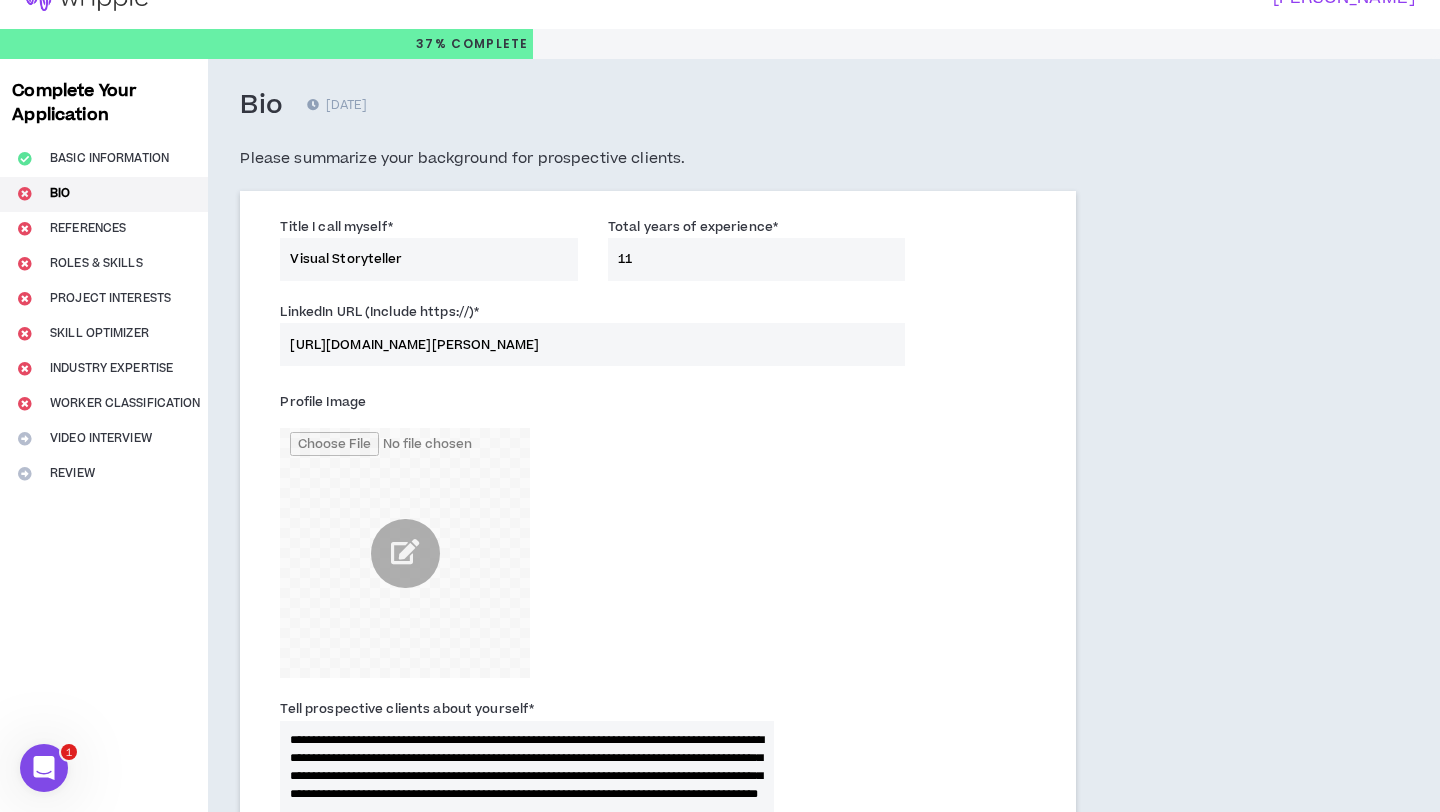 type on "**********" 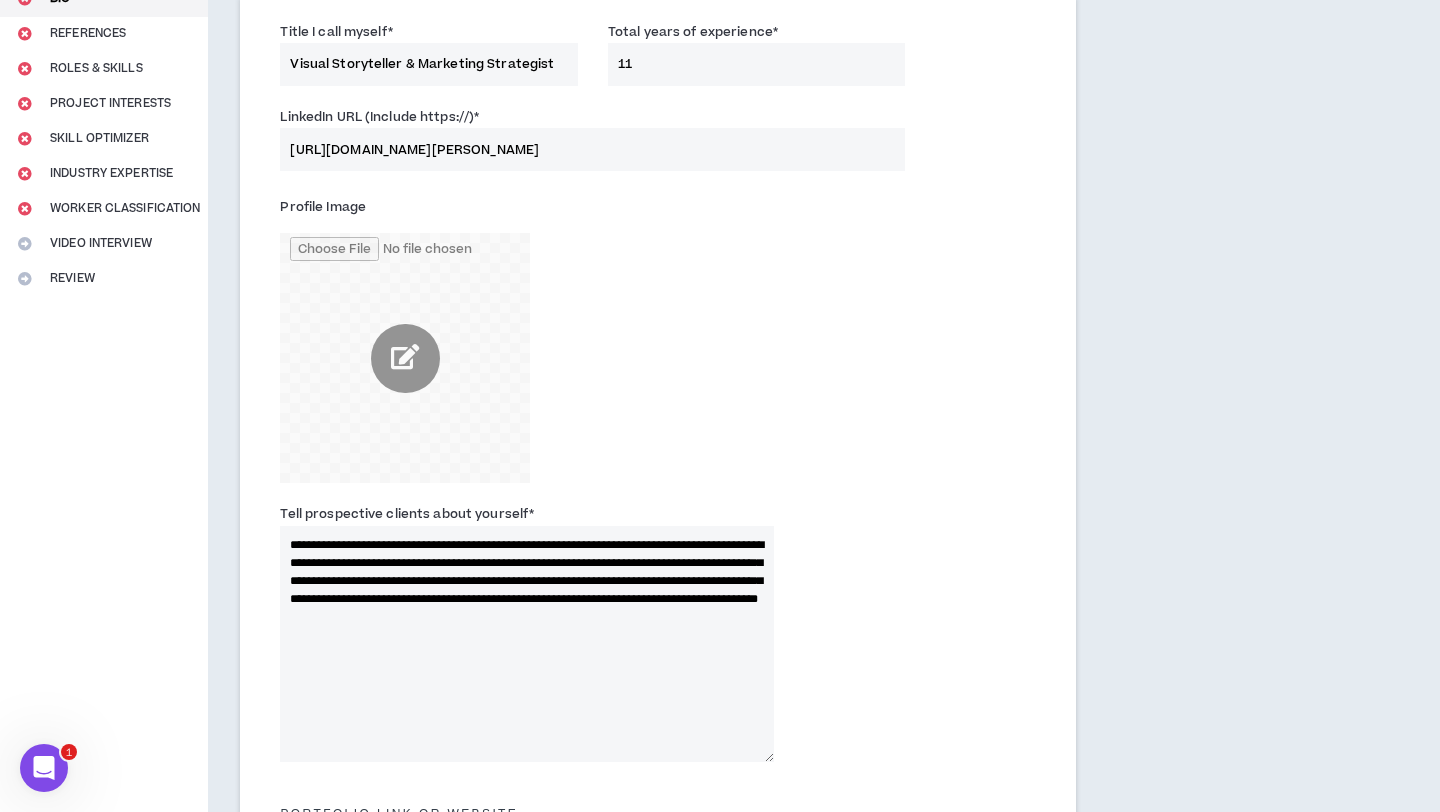 scroll, scrollTop: 245, scrollLeft: 0, axis: vertical 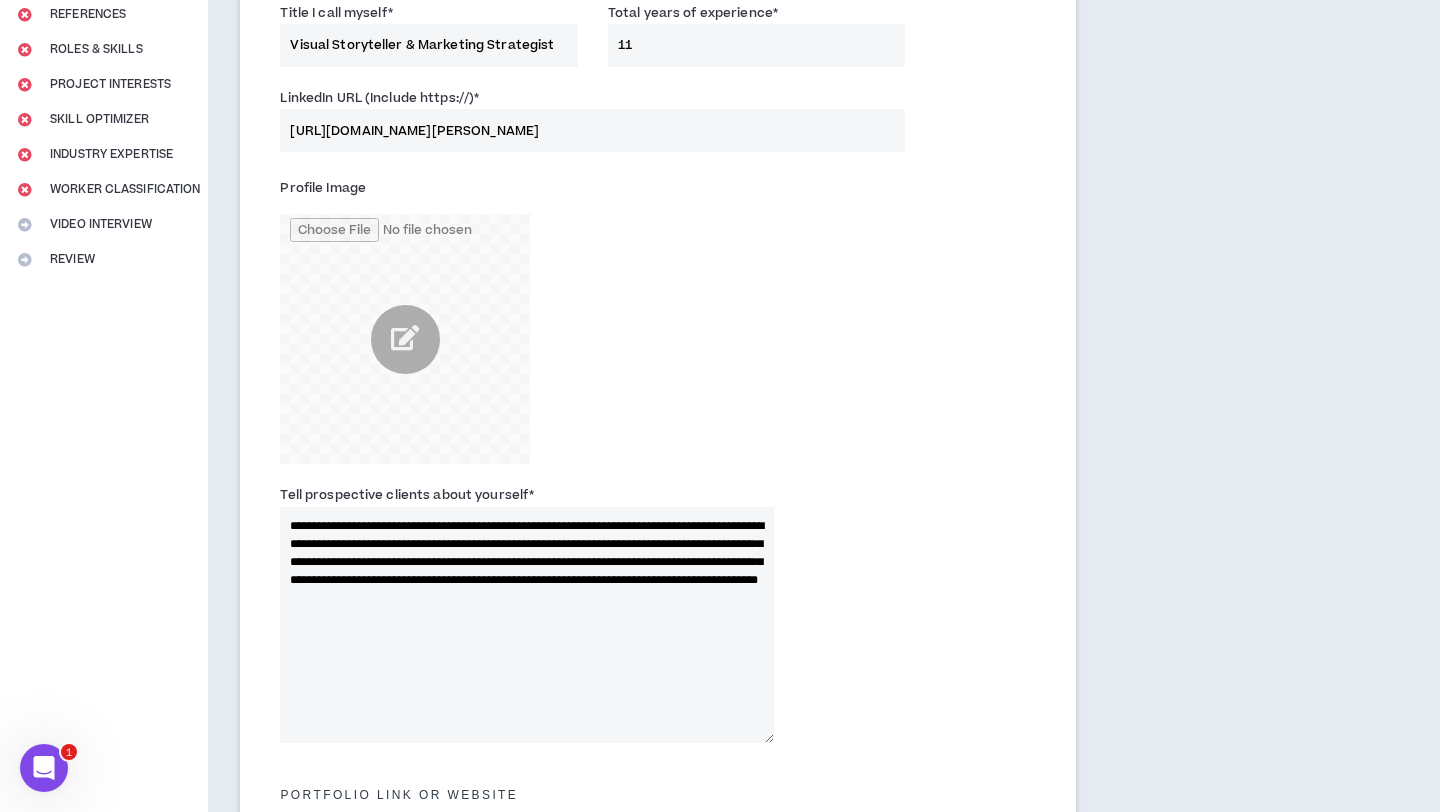 type on "Visual Storyteller & Marketing Strategist" 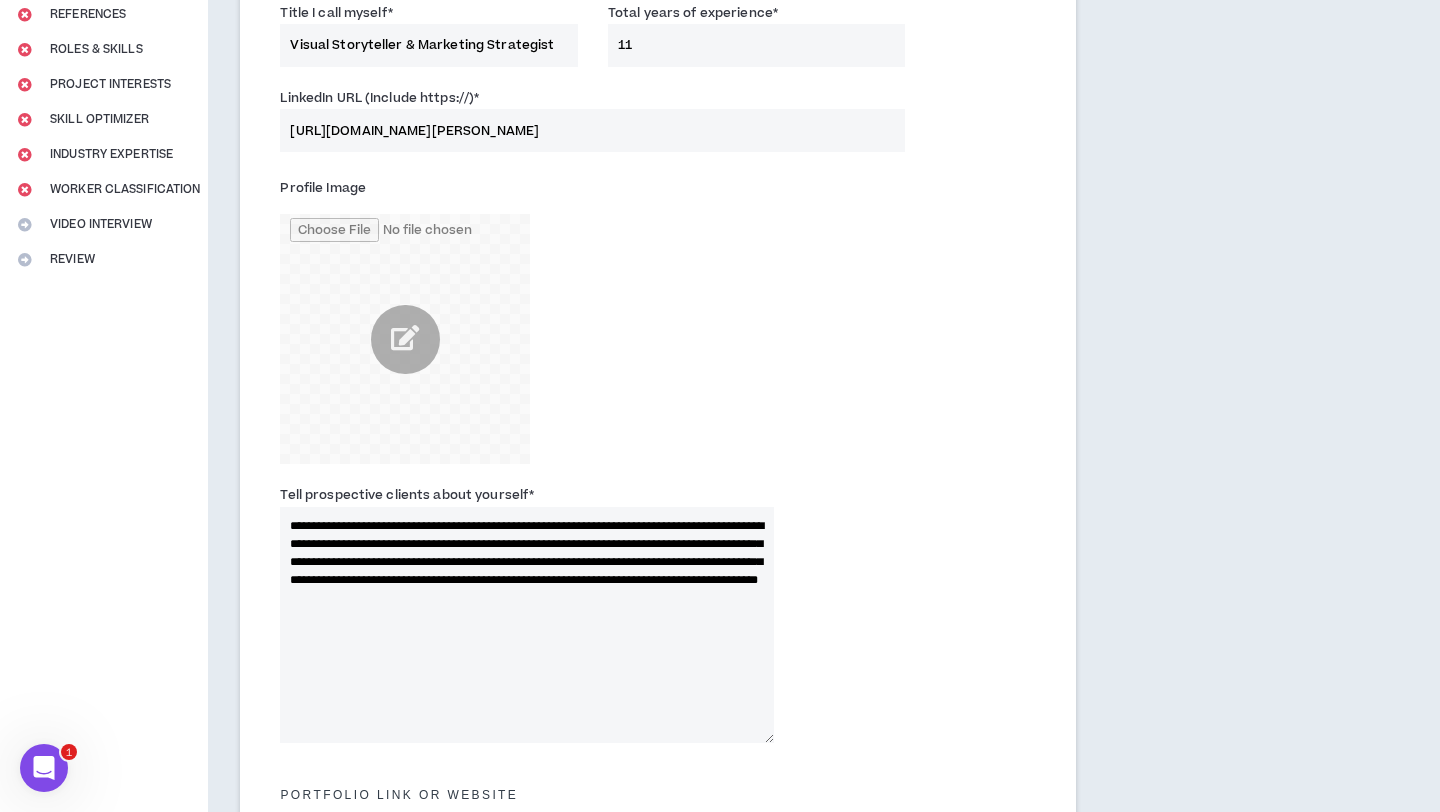 click on "**********" at bounding box center [527, 625] 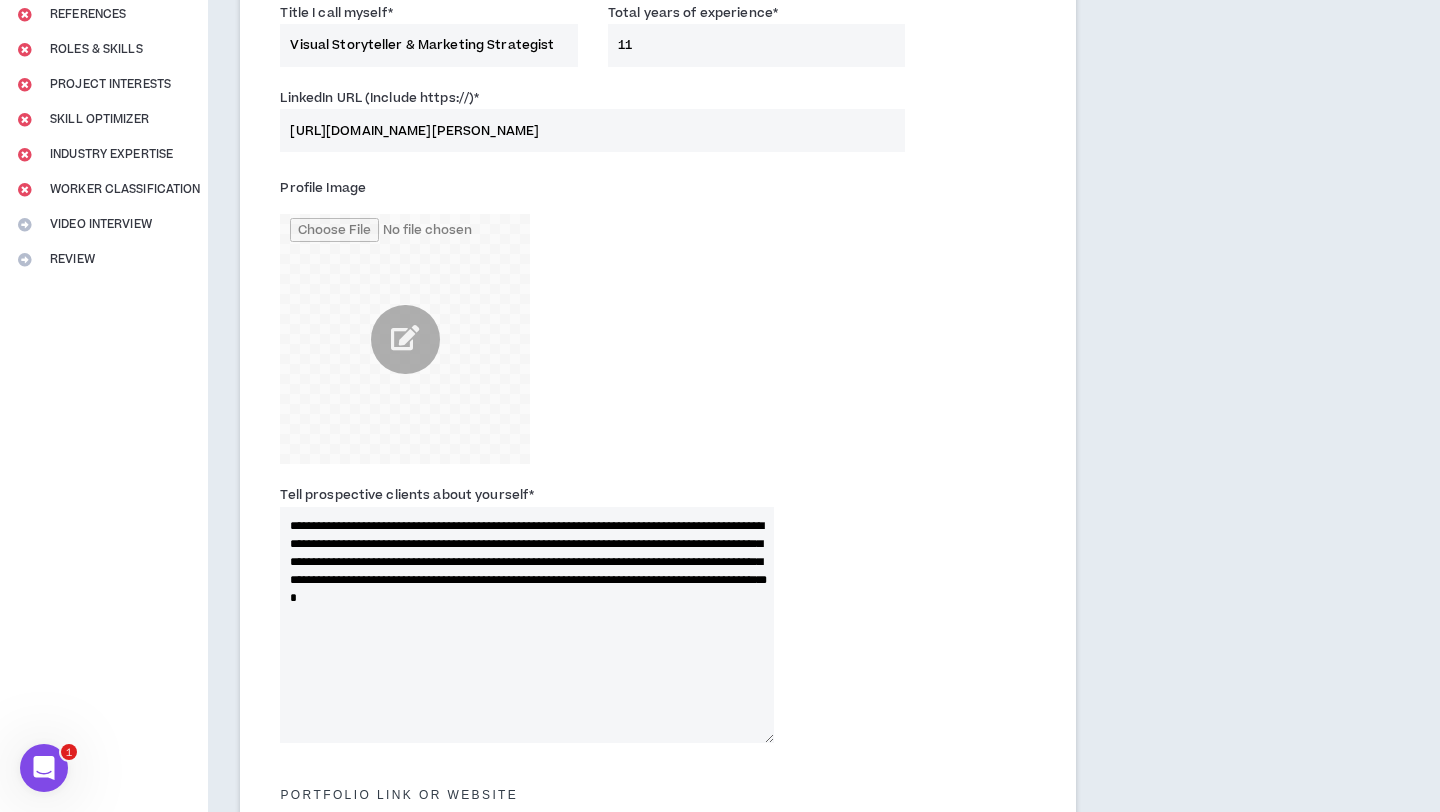 click on "**********" at bounding box center (527, 625) 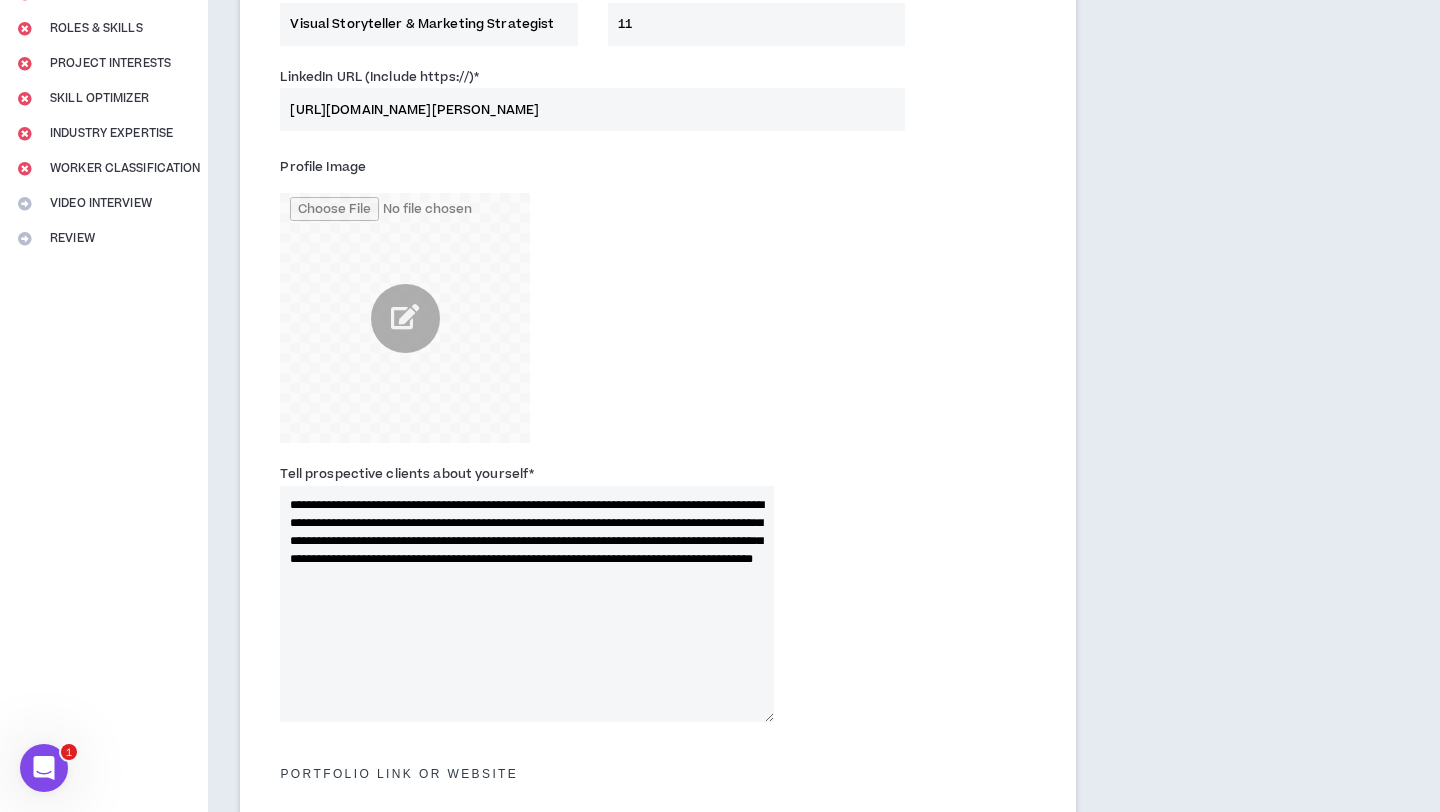 scroll, scrollTop: 269, scrollLeft: 0, axis: vertical 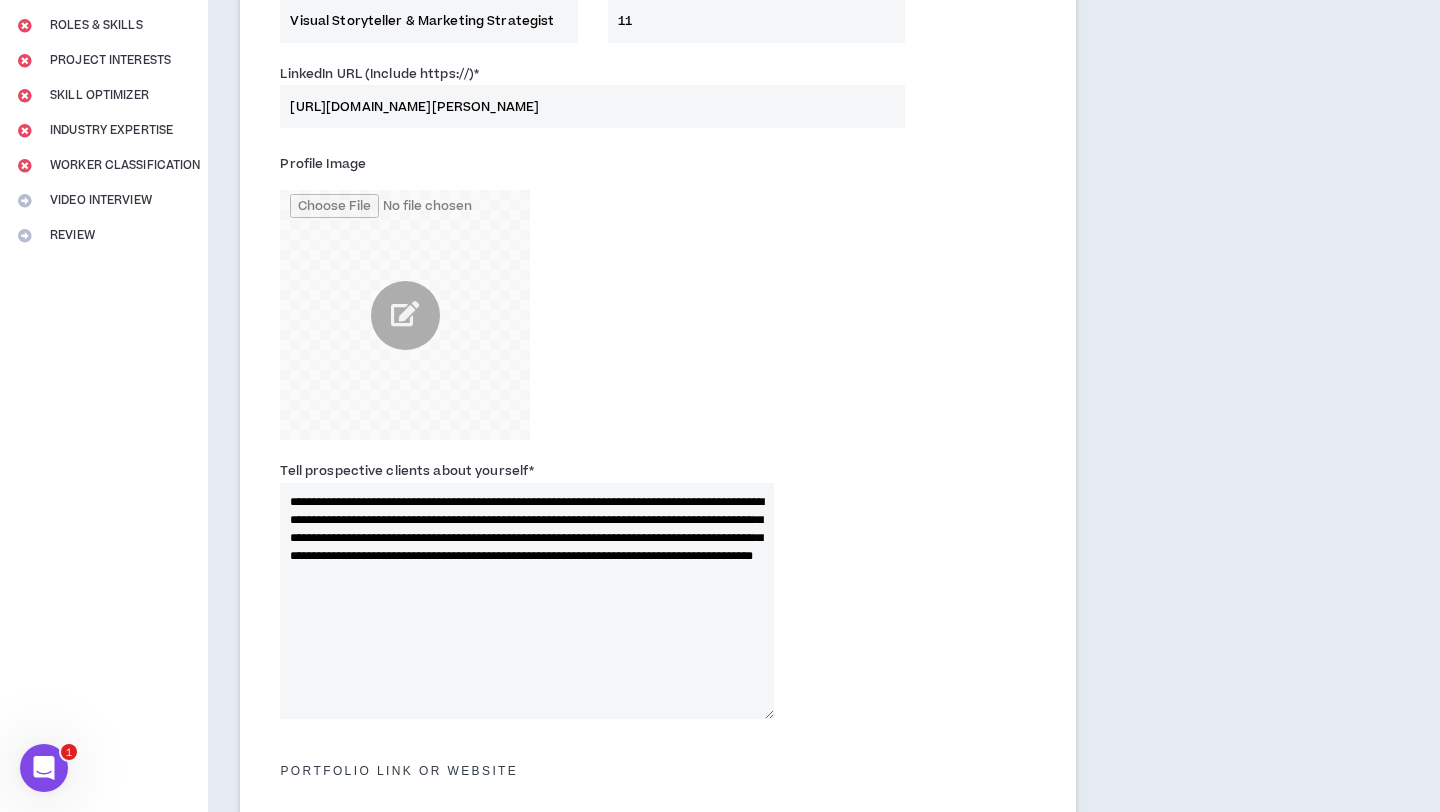 click on "**********" at bounding box center (527, 601) 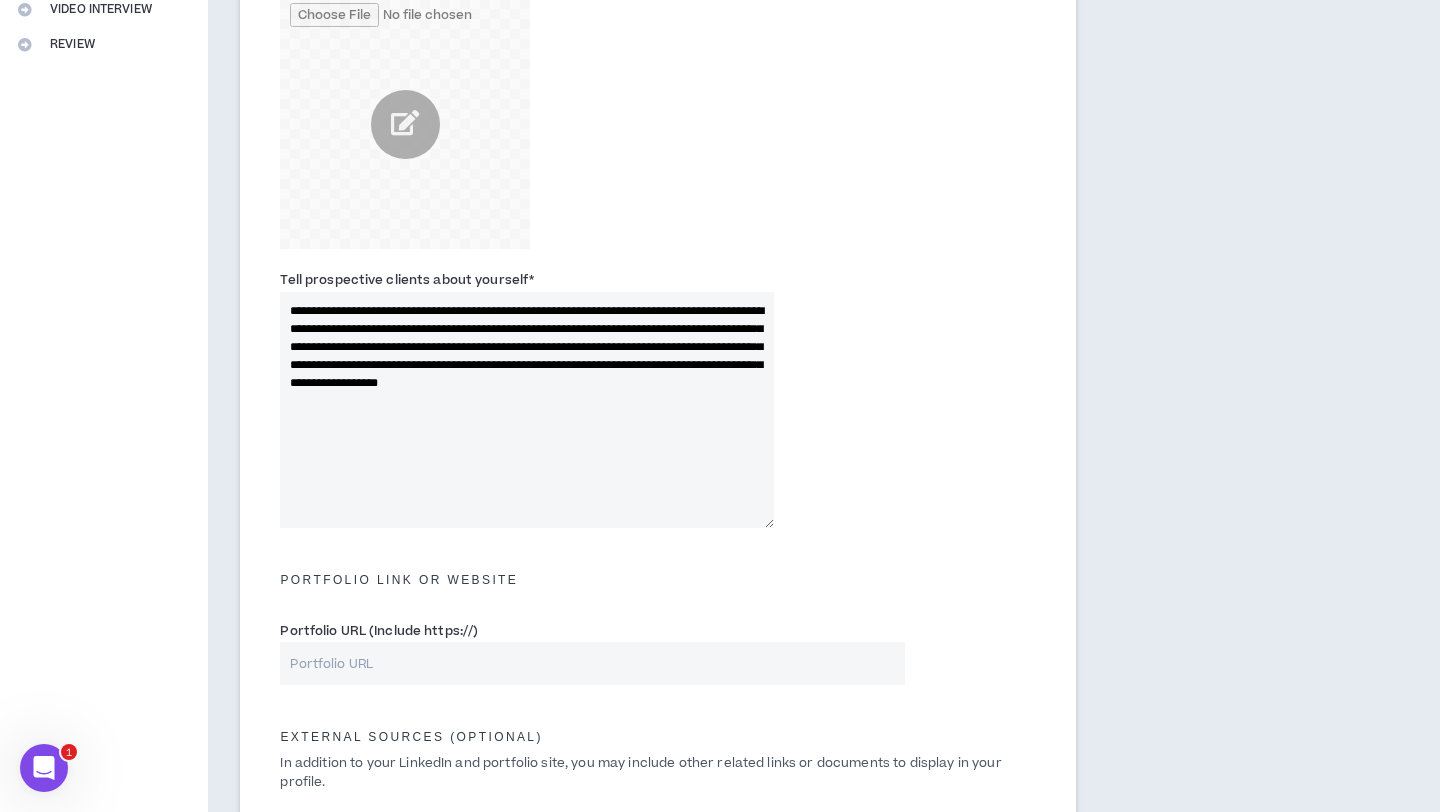 scroll, scrollTop: 463, scrollLeft: 0, axis: vertical 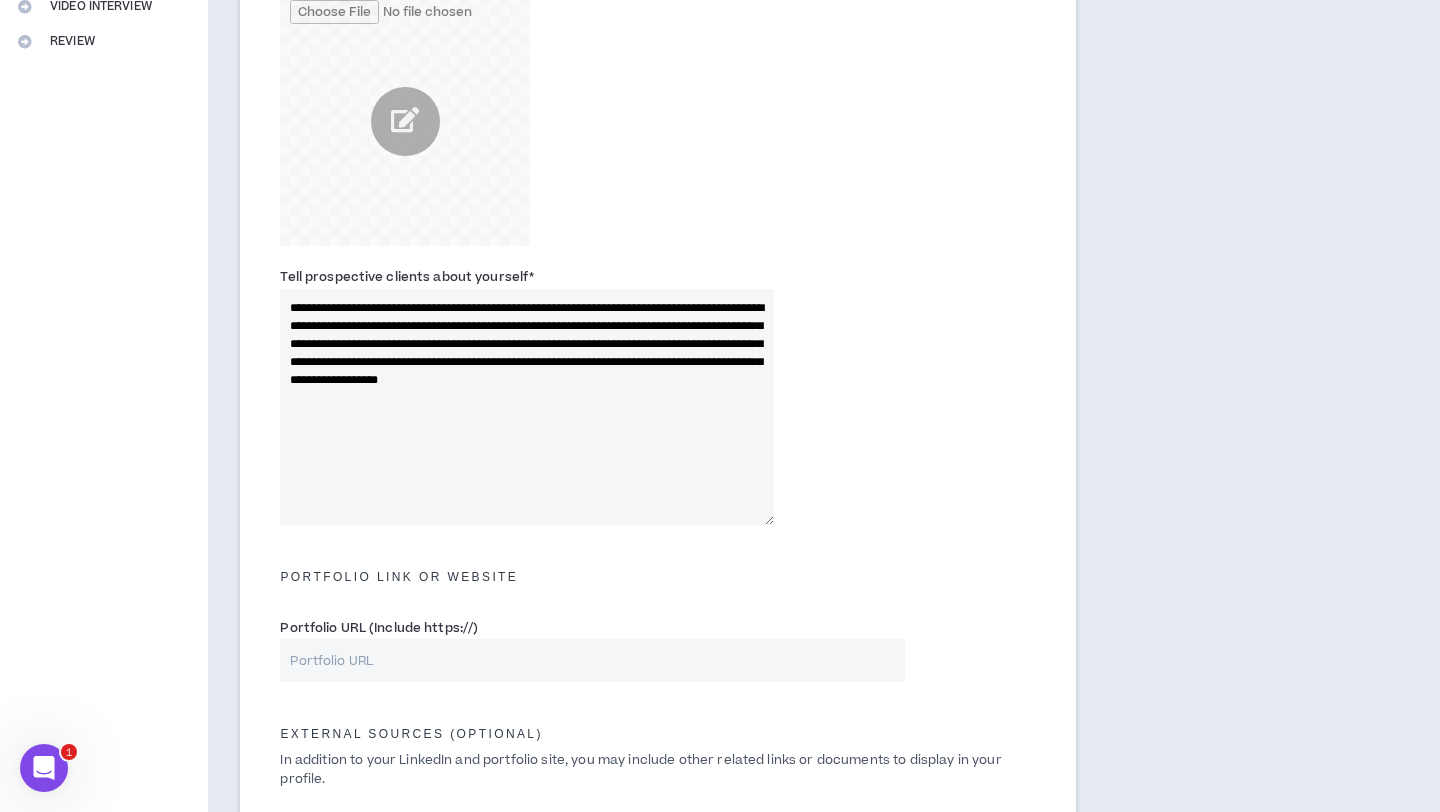 type on "**********" 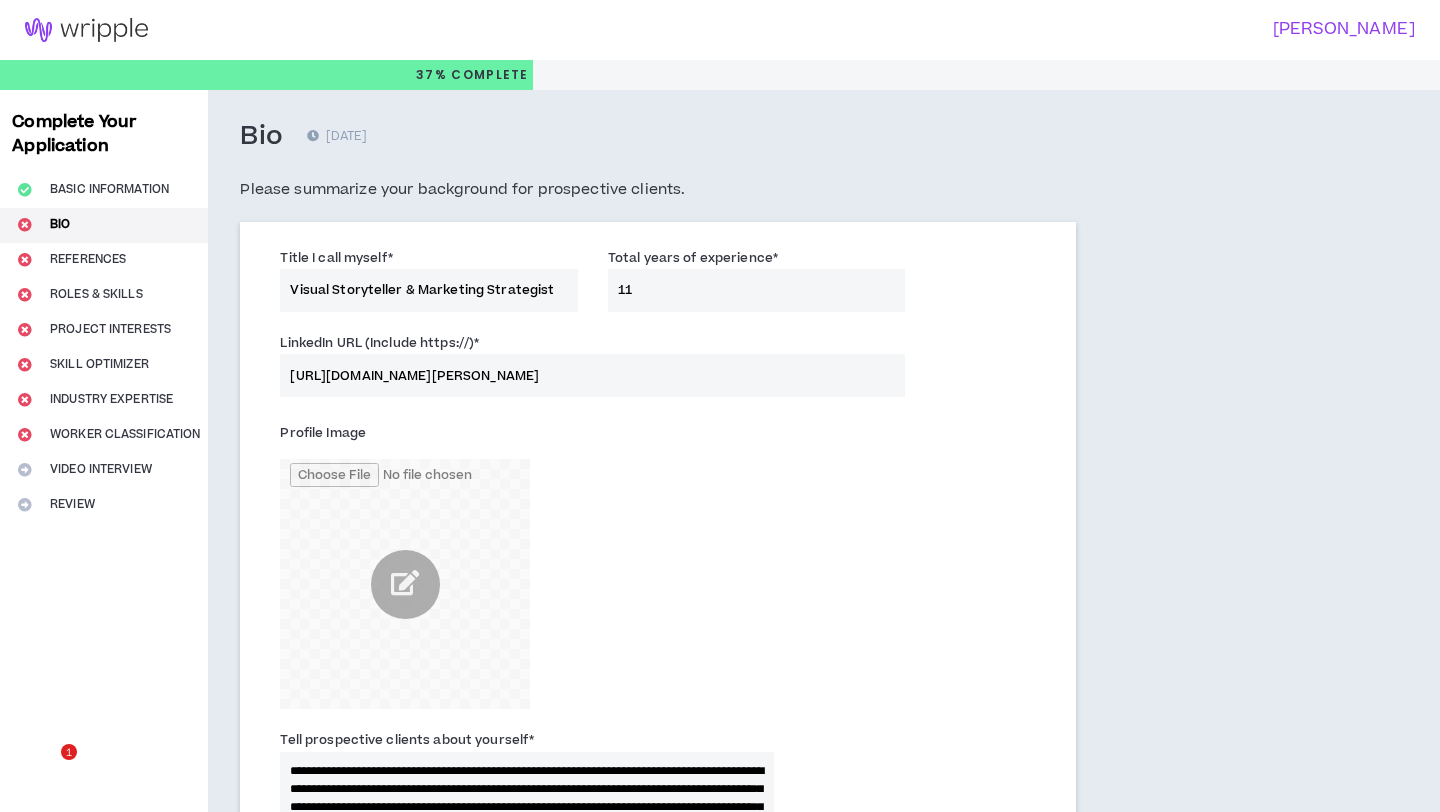 scroll, scrollTop: 463, scrollLeft: 0, axis: vertical 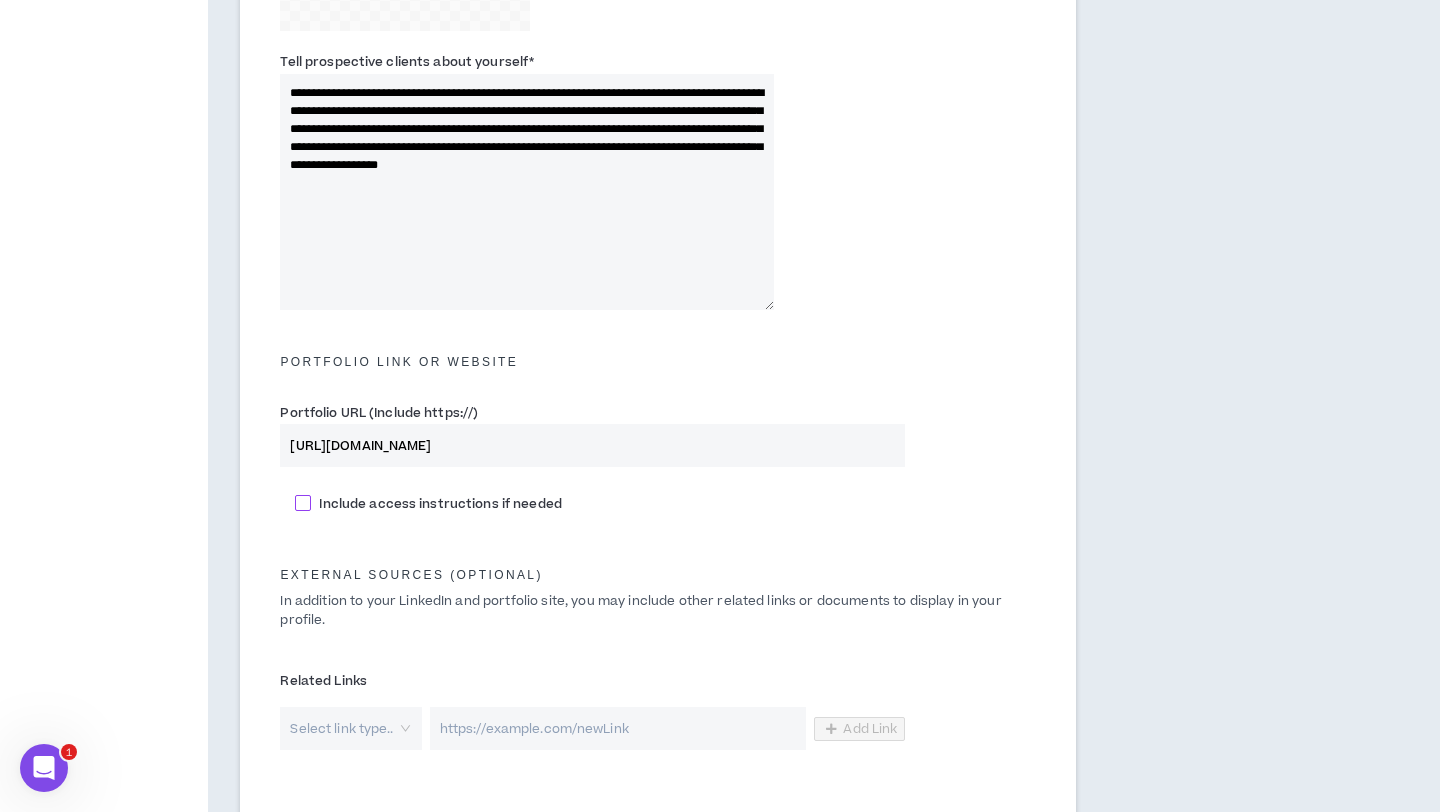 type on "https://drive.google.com/drive/folders/19-xK10lt-kfjNjoR-A75H_6DrO_gWMPl?usp=sharing" 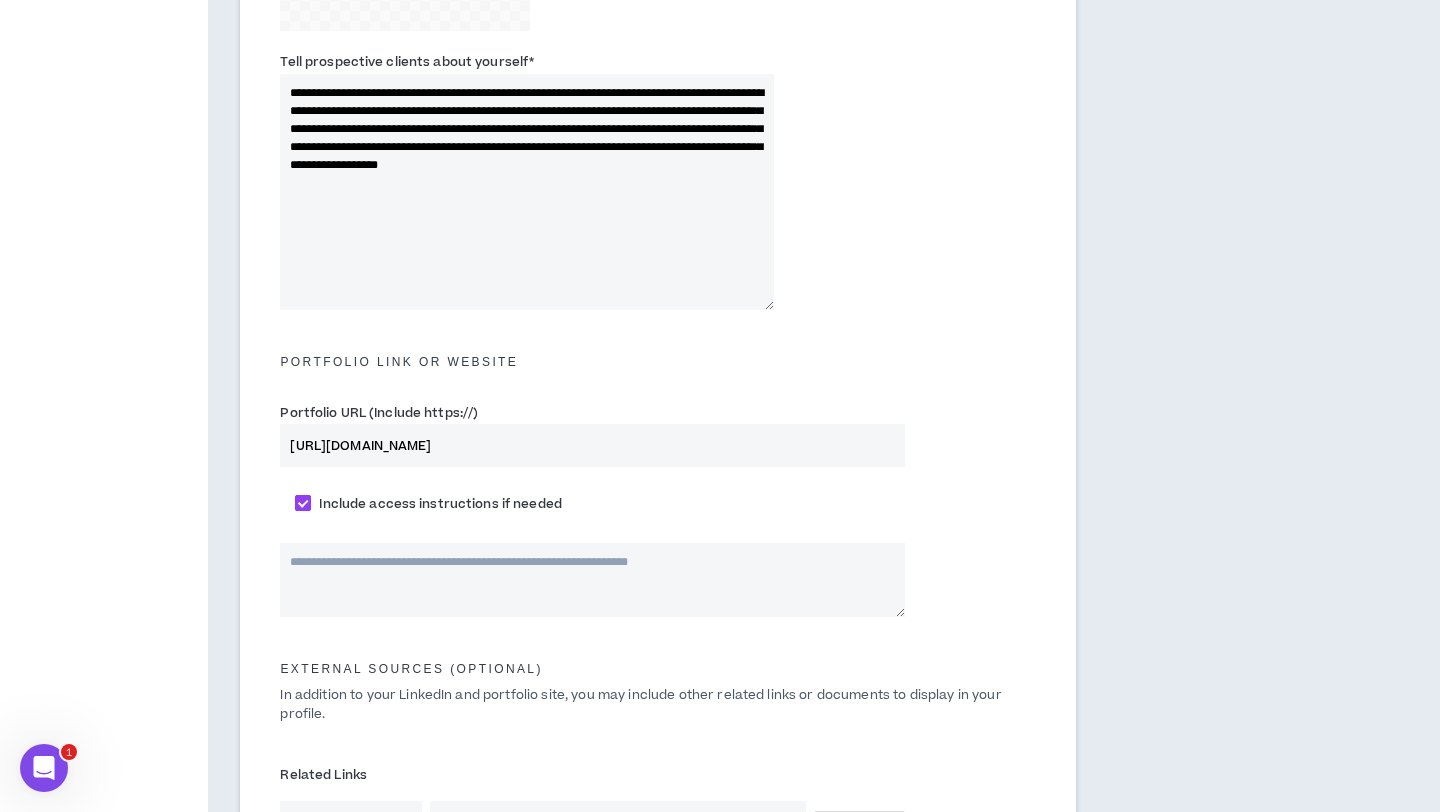click at bounding box center (303, 503) 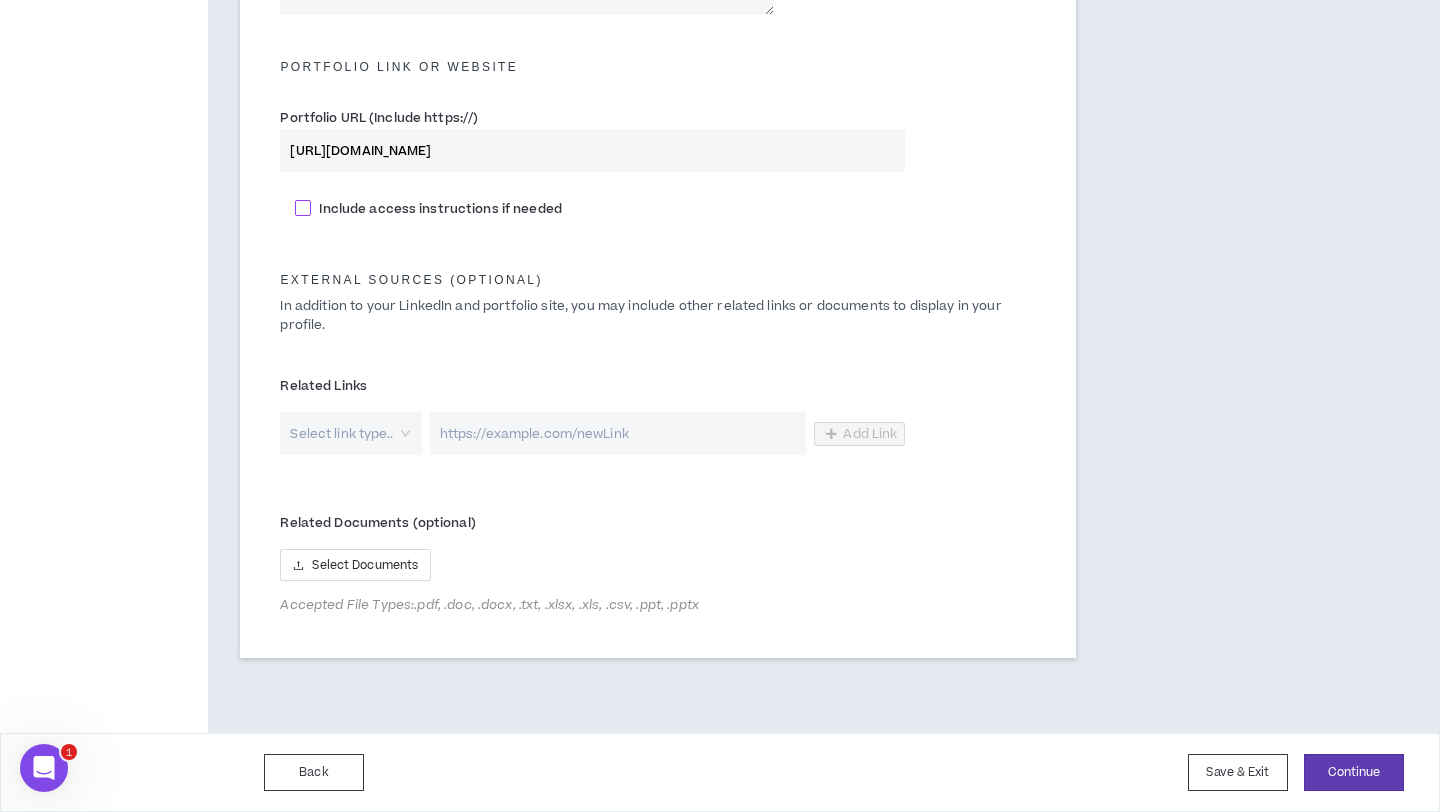 scroll, scrollTop: 974, scrollLeft: 0, axis: vertical 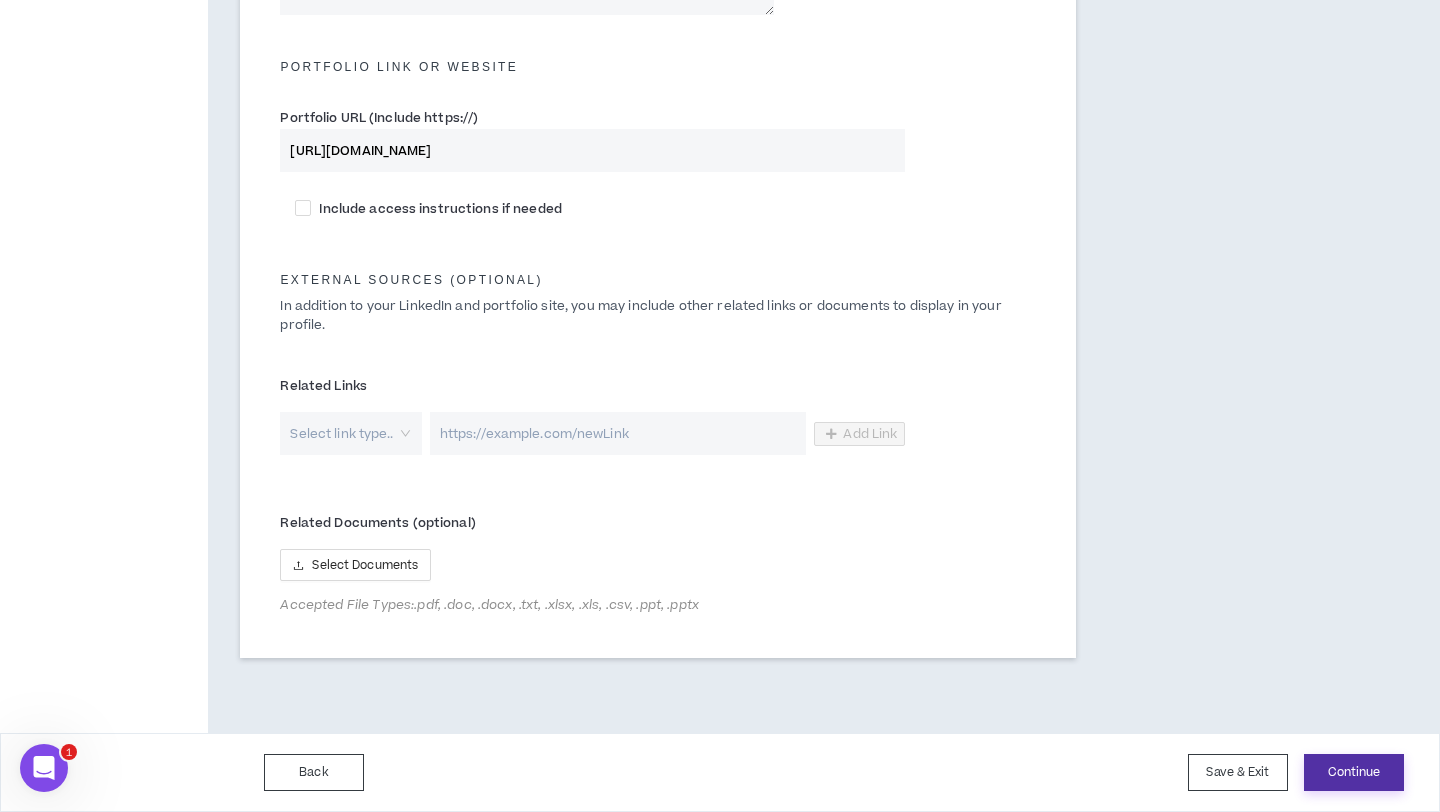 click on "Continue" at bounding box center (1354, 772) 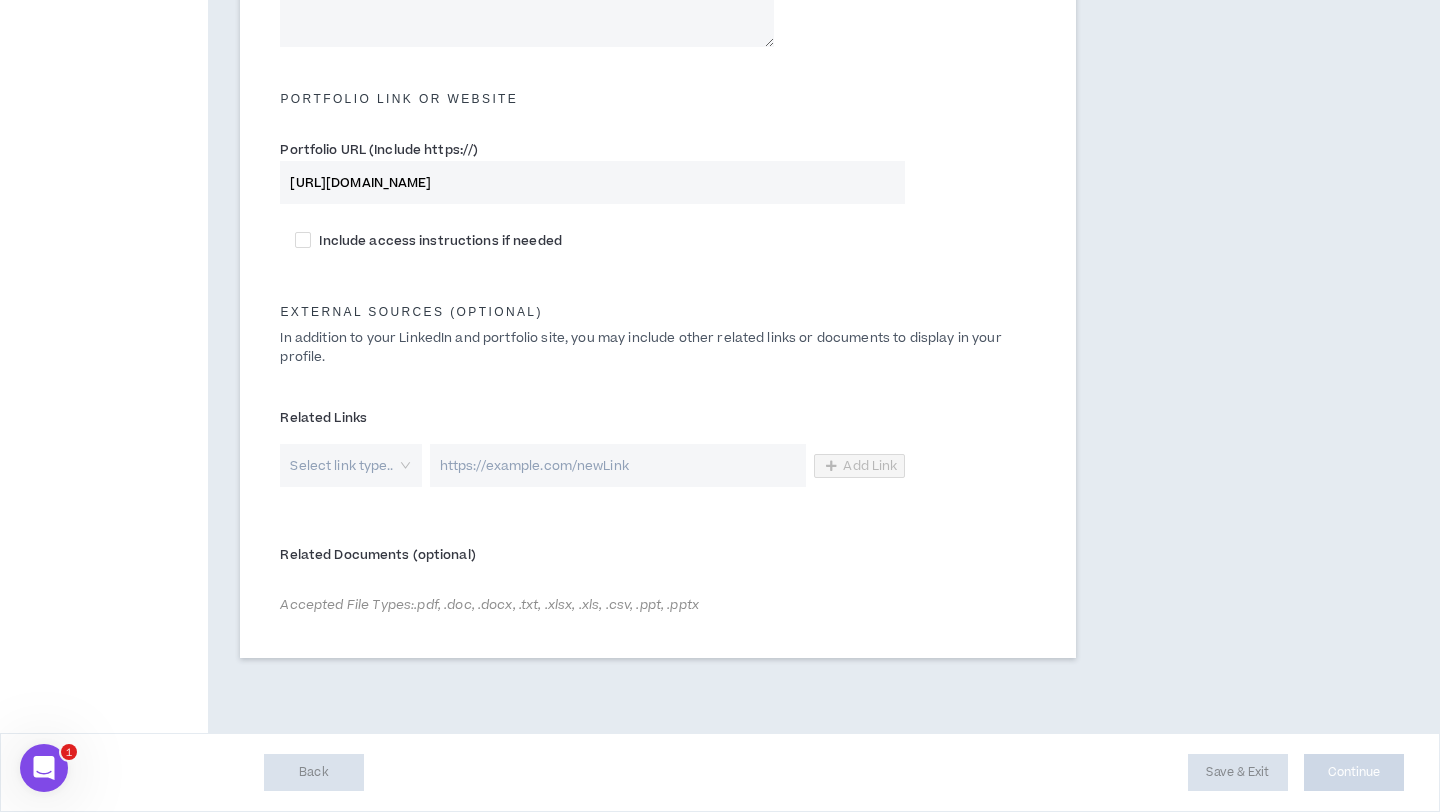 scroll, scrollTop: 0, scrollLeft: 0, axis: both 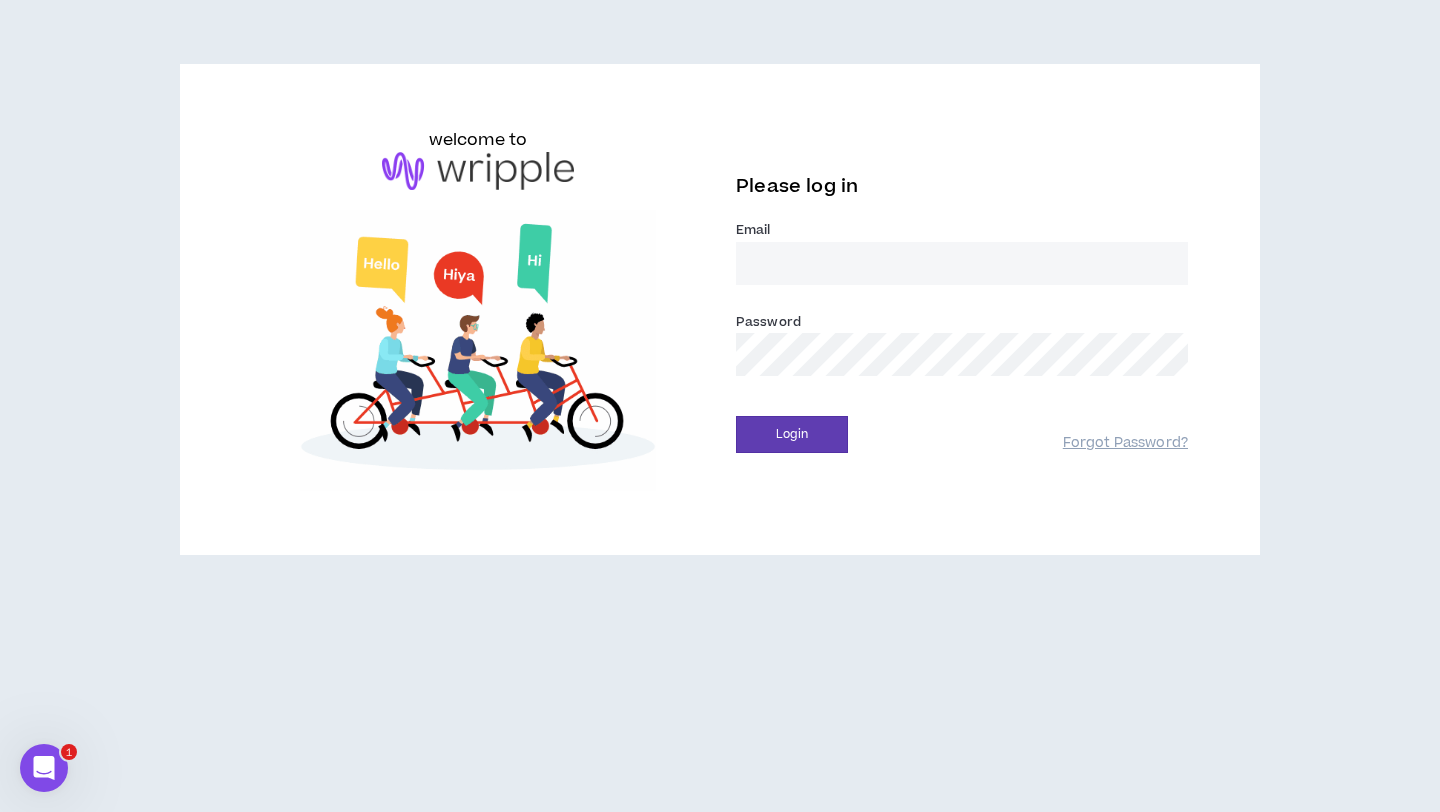 click on "Email  *" at bounding box center (962, 263) 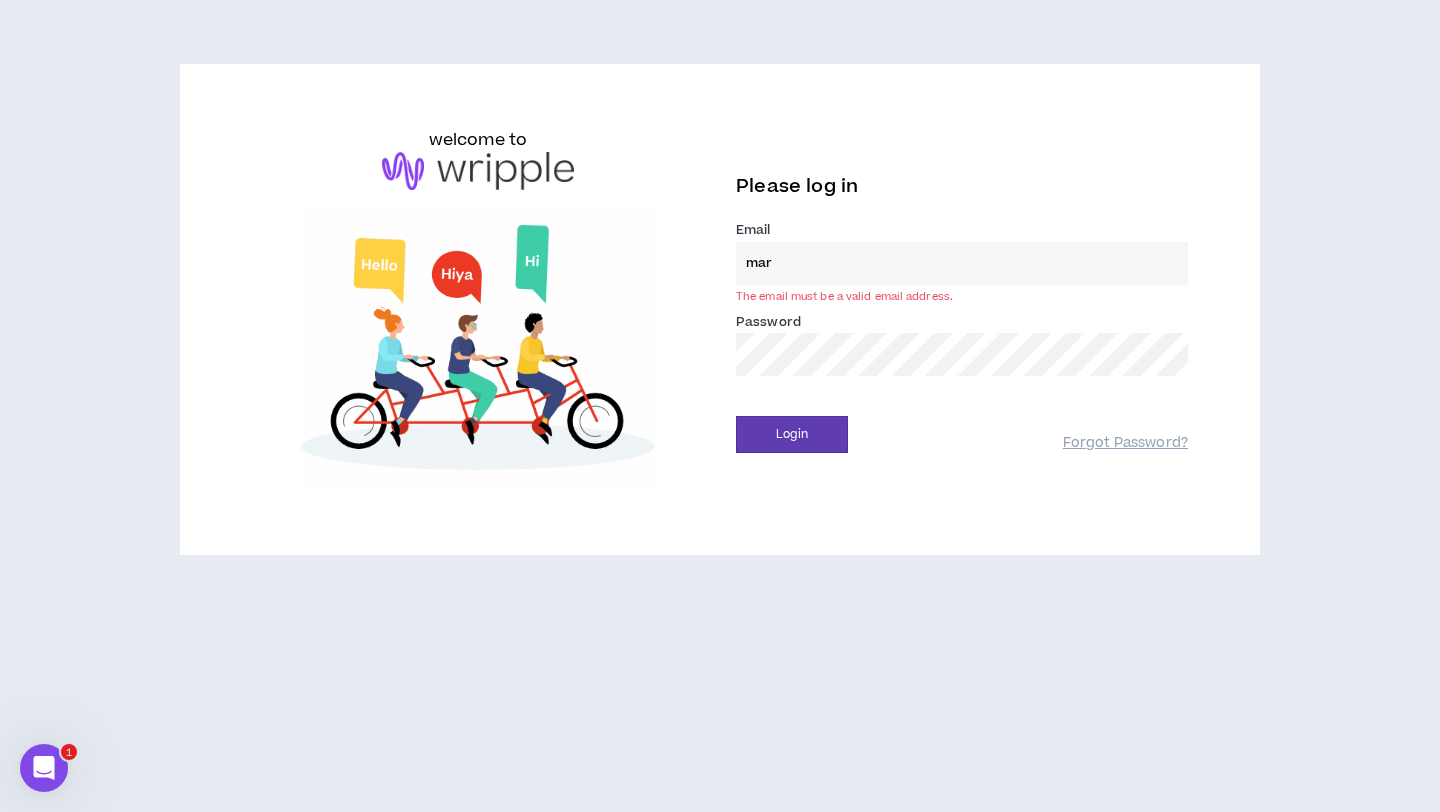 type on "marcaaronphotos@gmail.com" 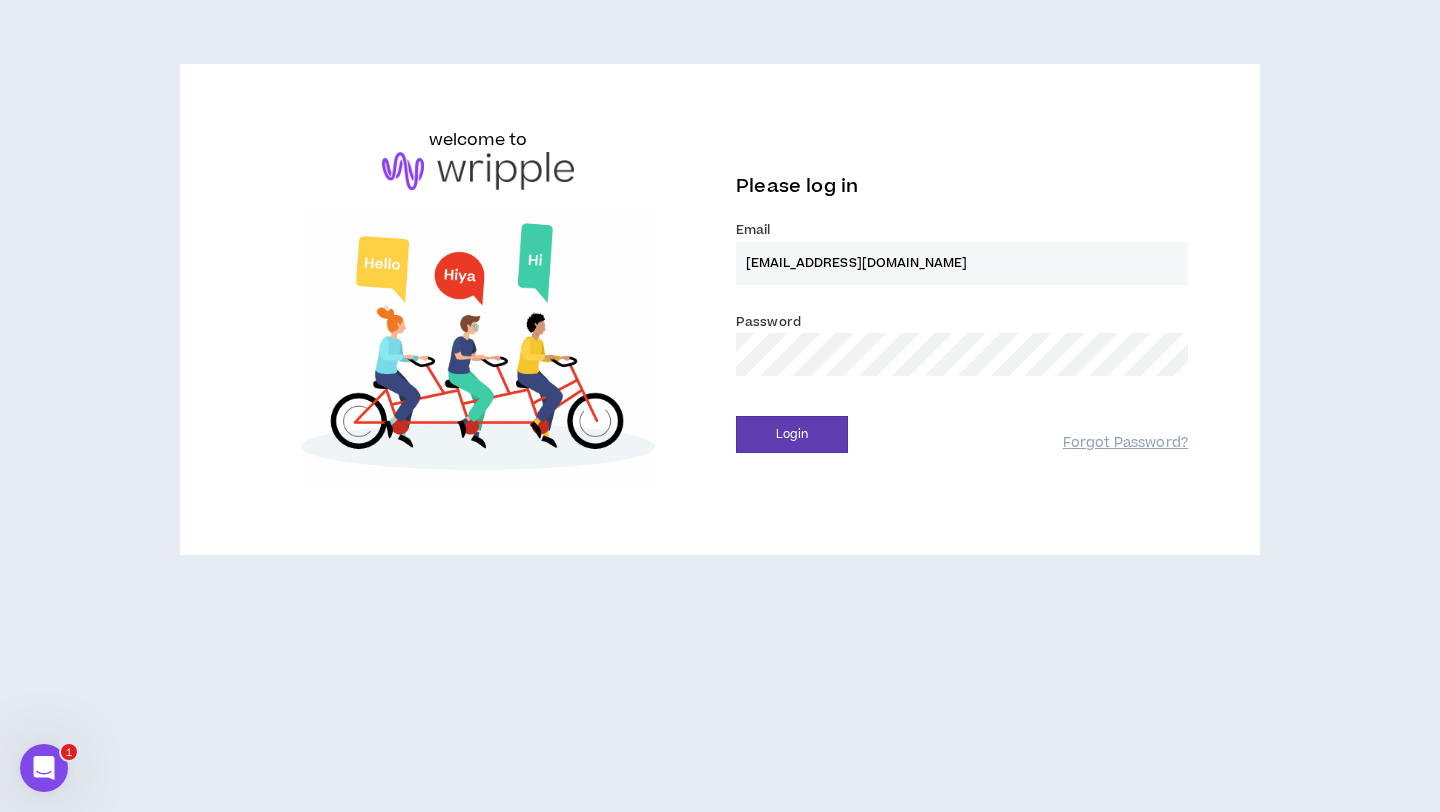 click on "Login" at bounding box center [792, 434] 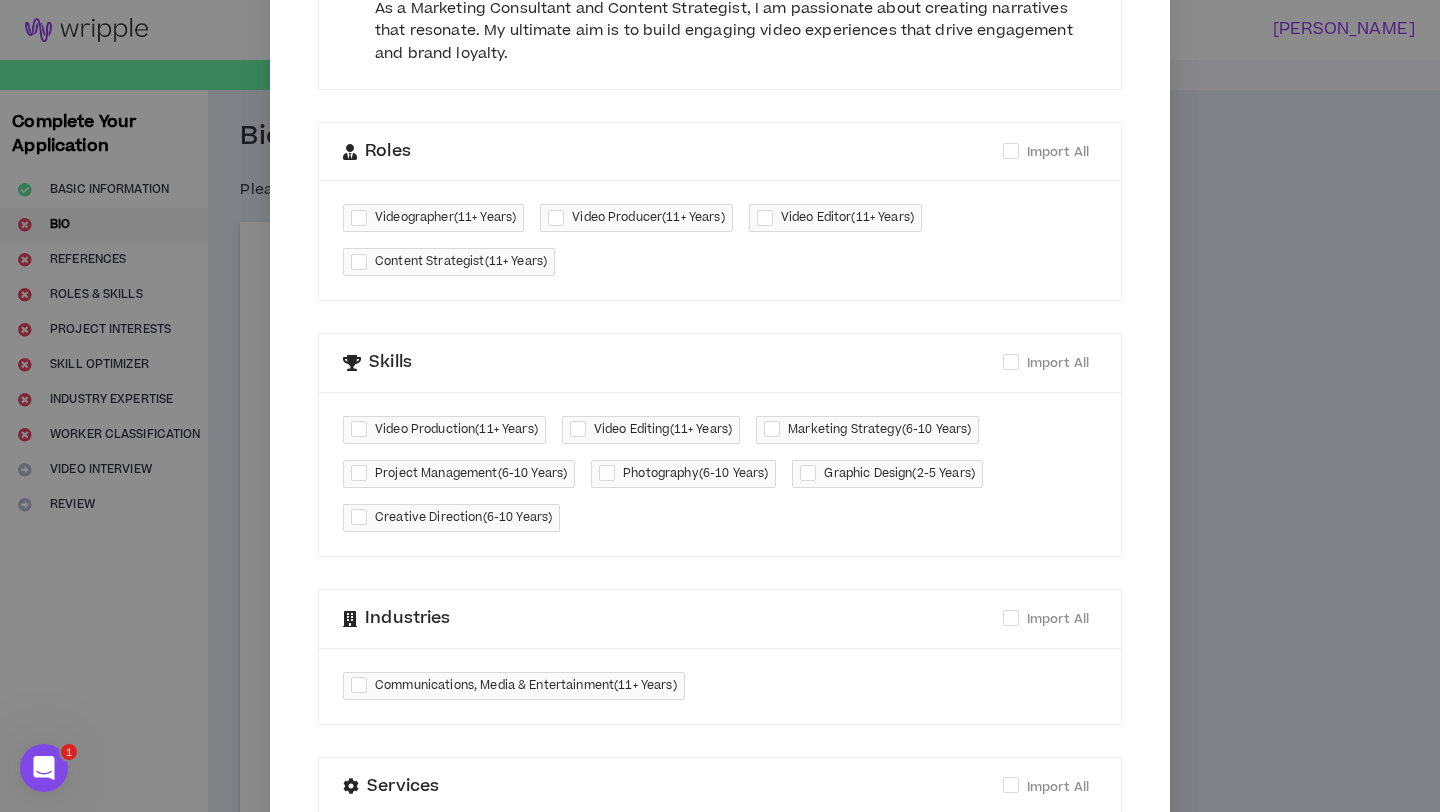 scroll, scrollTop: 653, scrollLeft: 0, axis: vertical 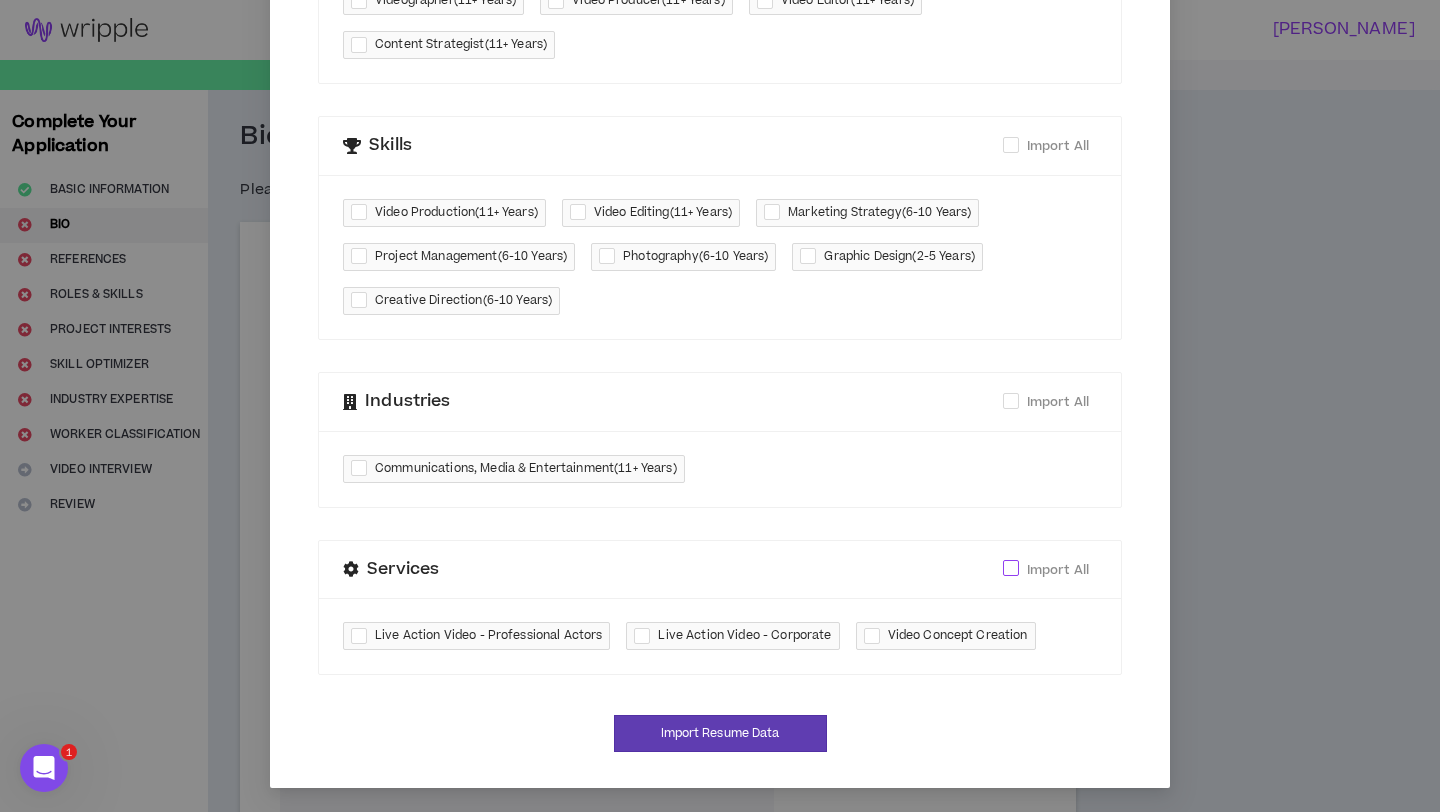click on "Import All" at bounding box center [1050, 569] 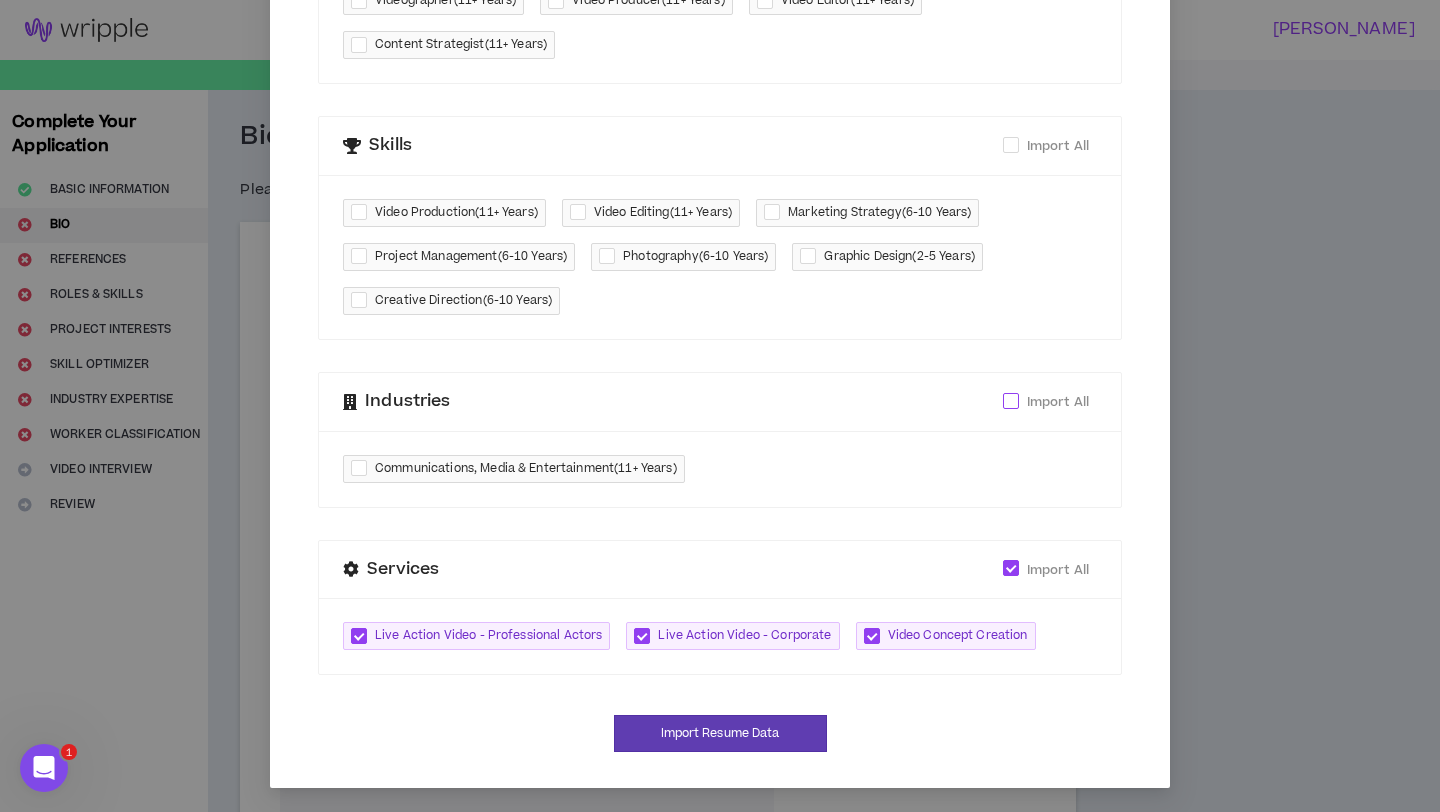 click at bounding box center (1011, 401) 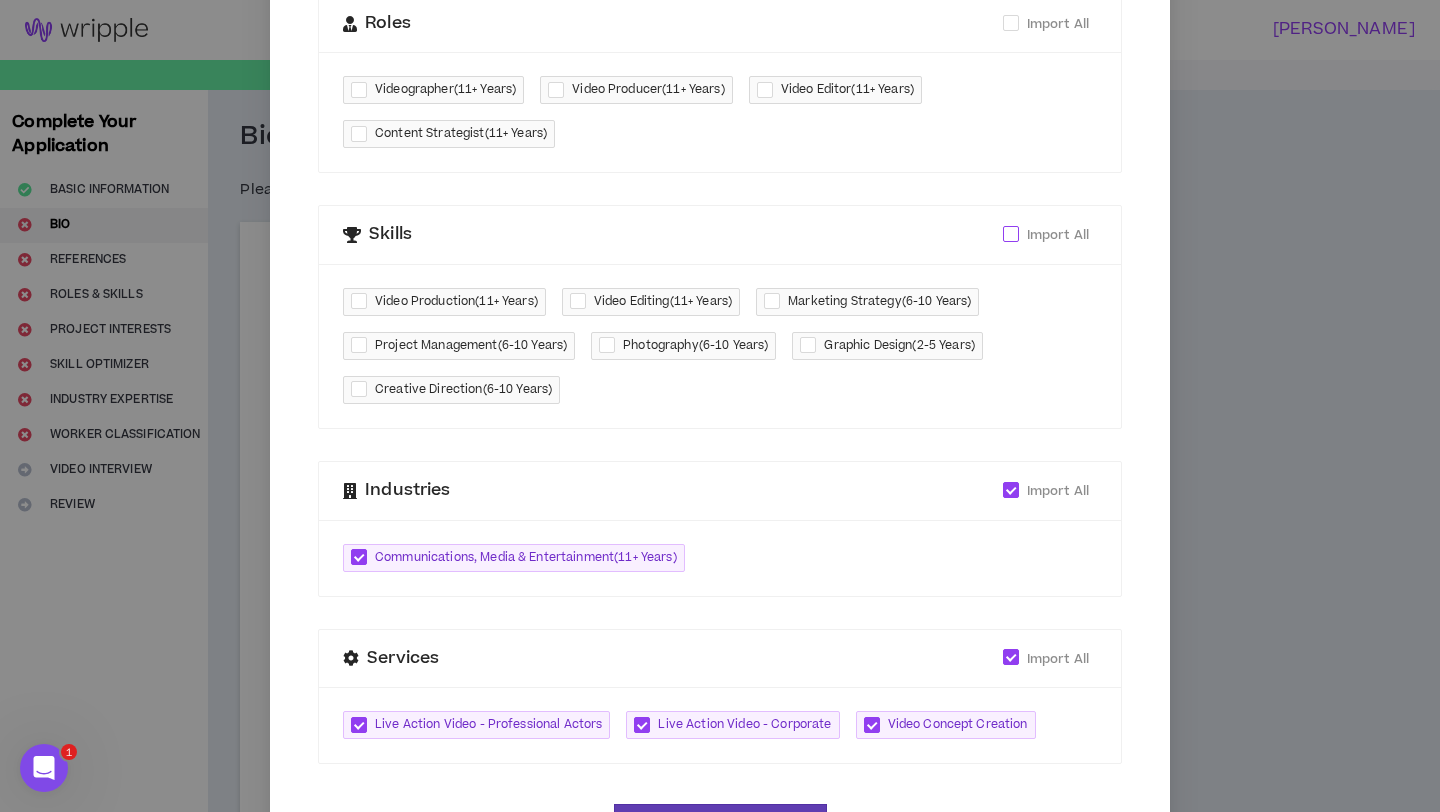 click at bounding box center [1011, 234] 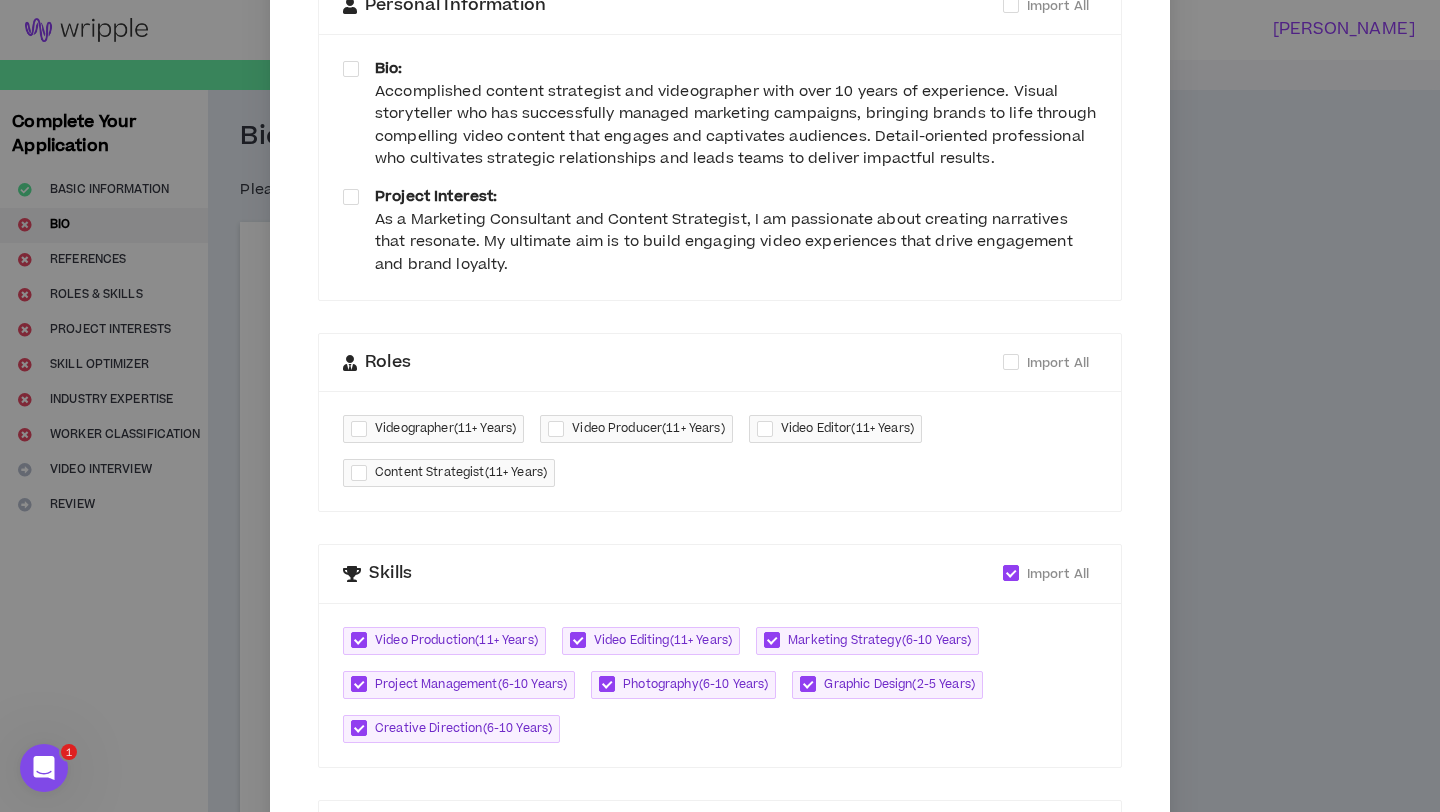 scroll, scrollTop: 128, scrollLeft: 0, axis: vertical 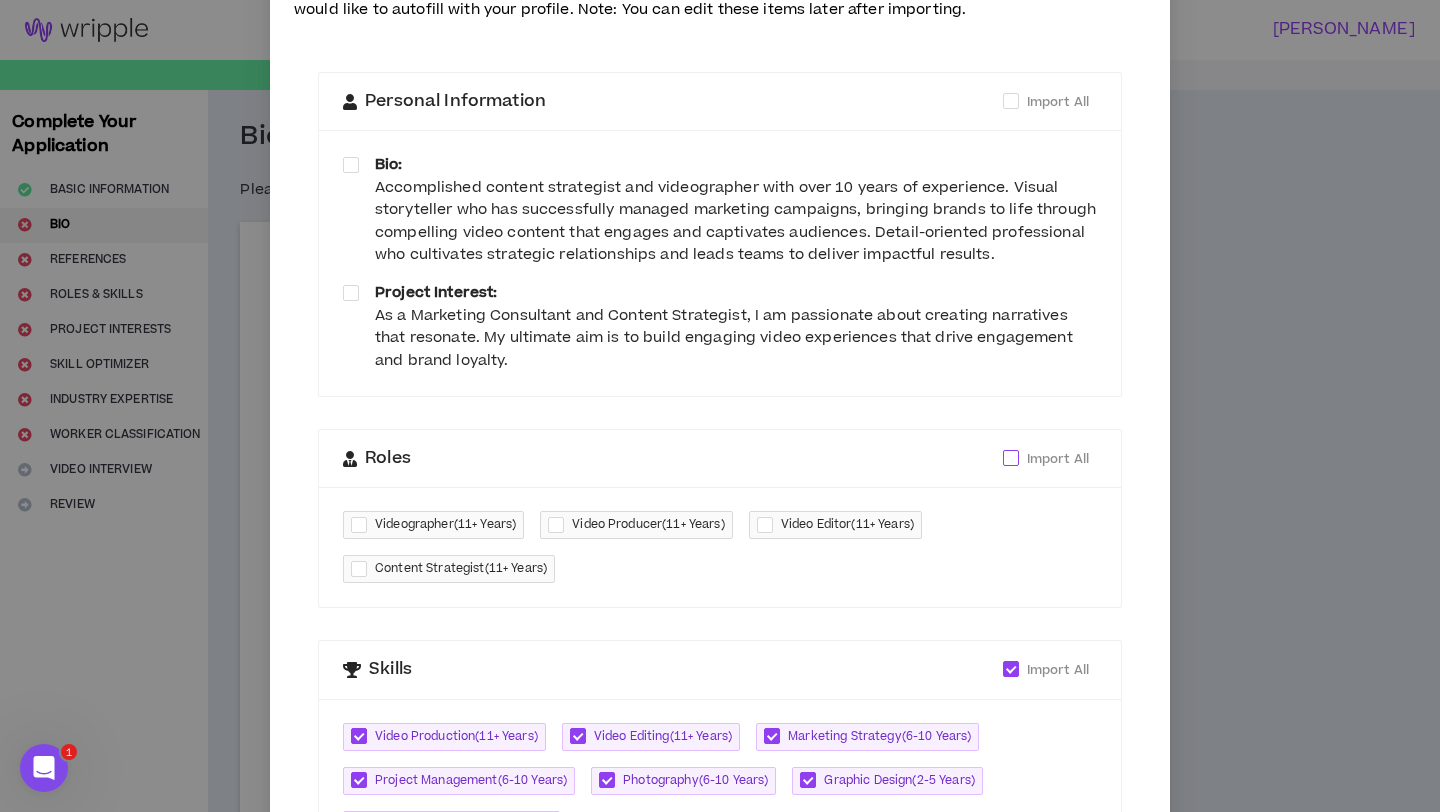 click at bounding box center [1011, 458] 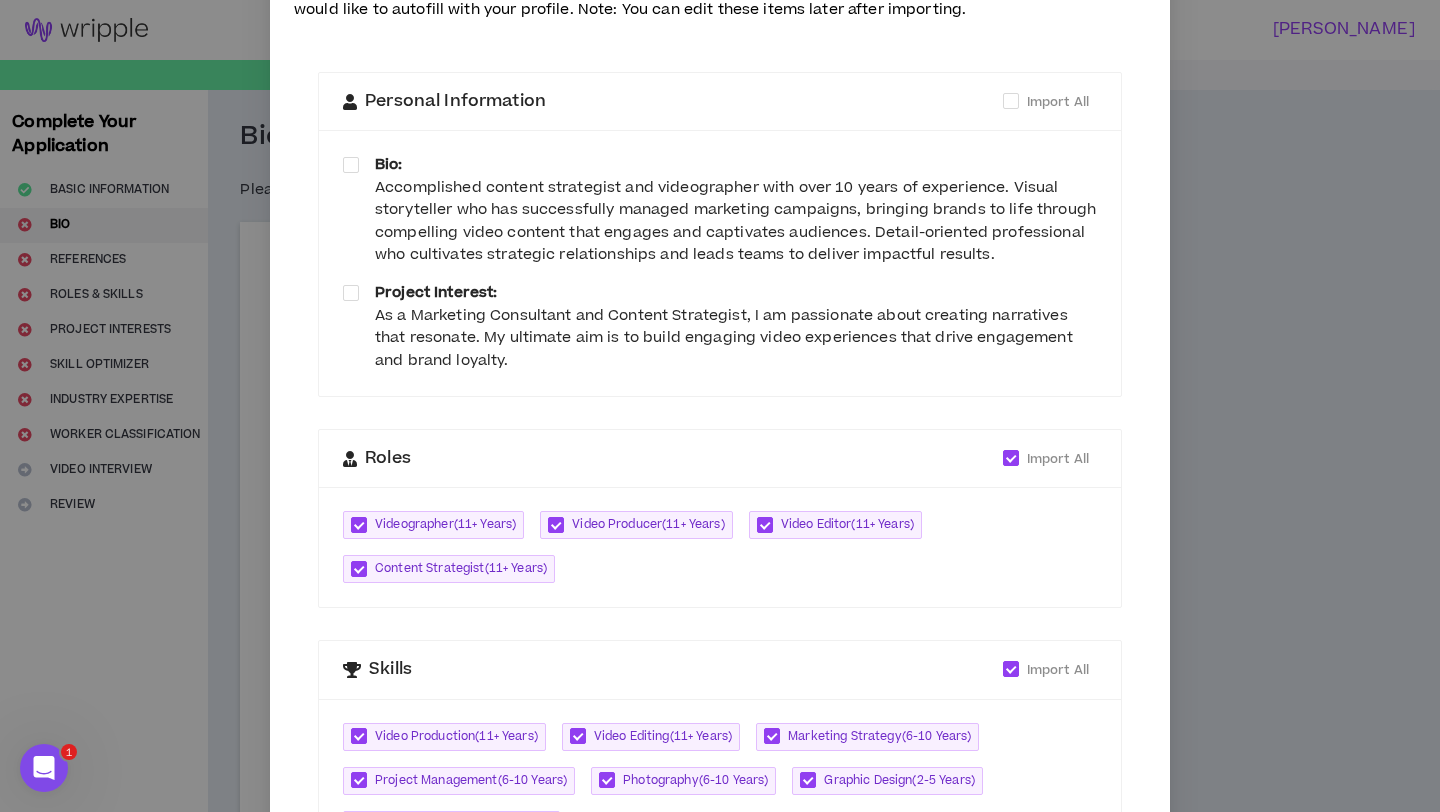 scroll, scrollTop: 111, scrollLeft: 0, axis: vertical 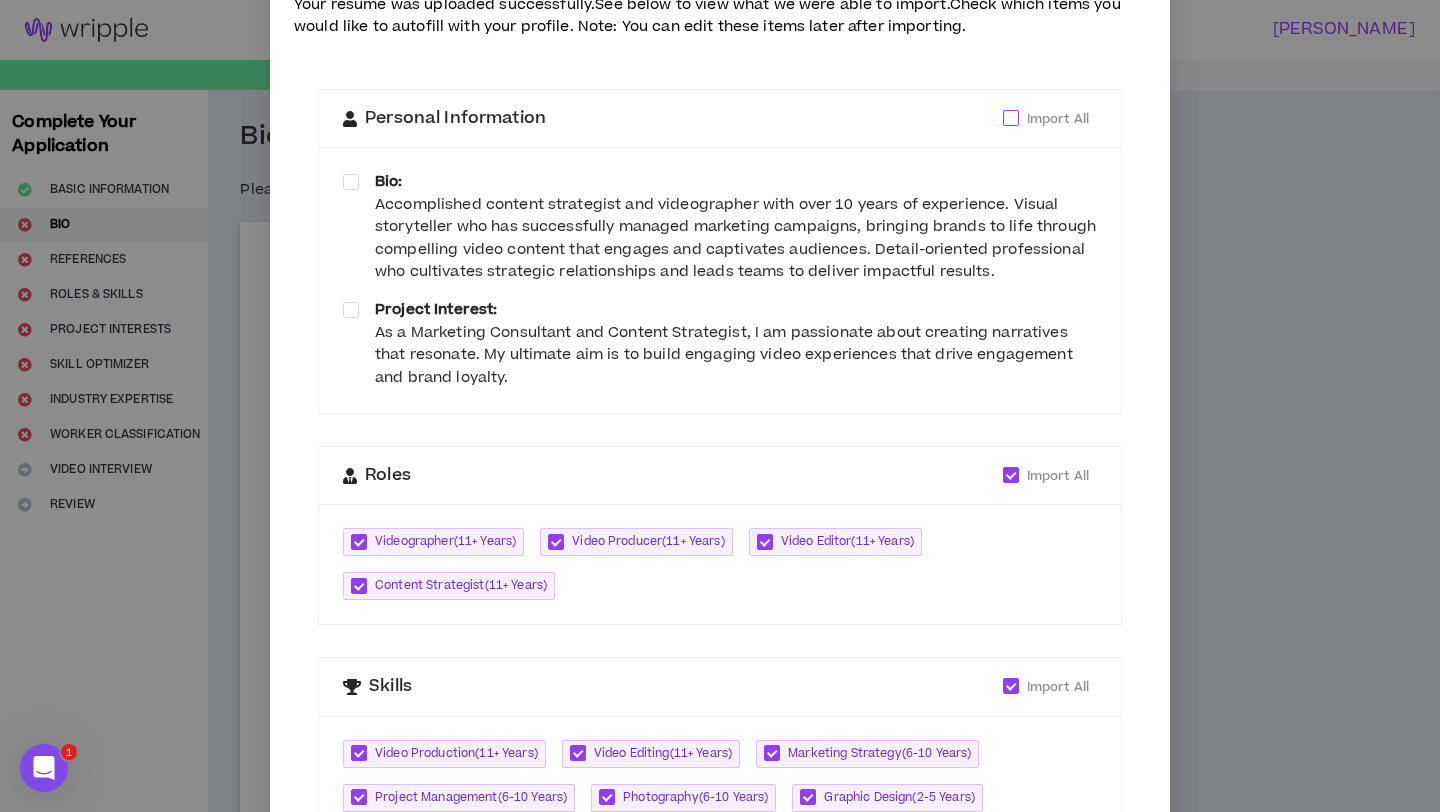 click at bounding box center [1011, 118] 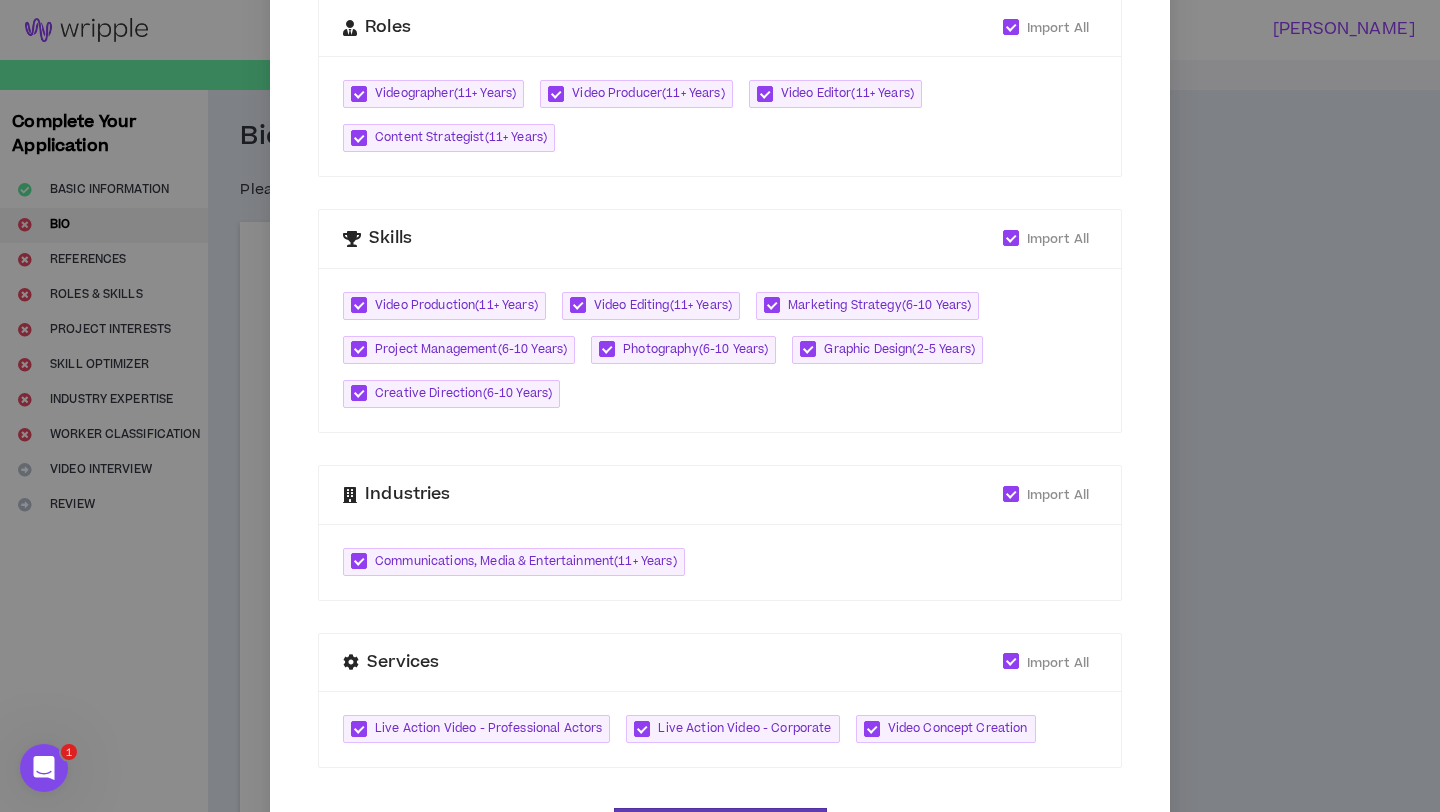 scroll, scrollTop: 653, scrollLeft: 0, axis: vertical 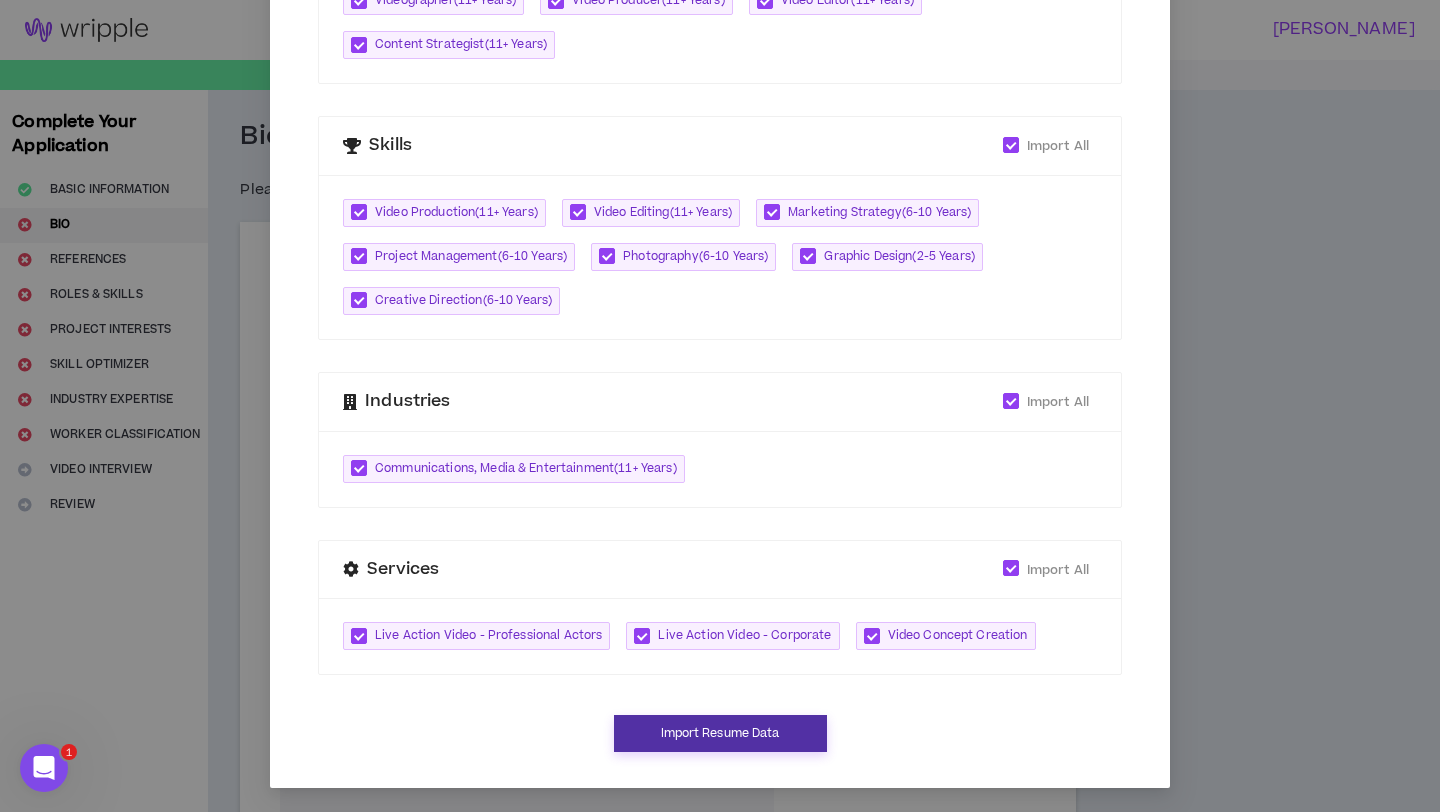 click on "Import Resume Data" at bounding box center (720, 733) 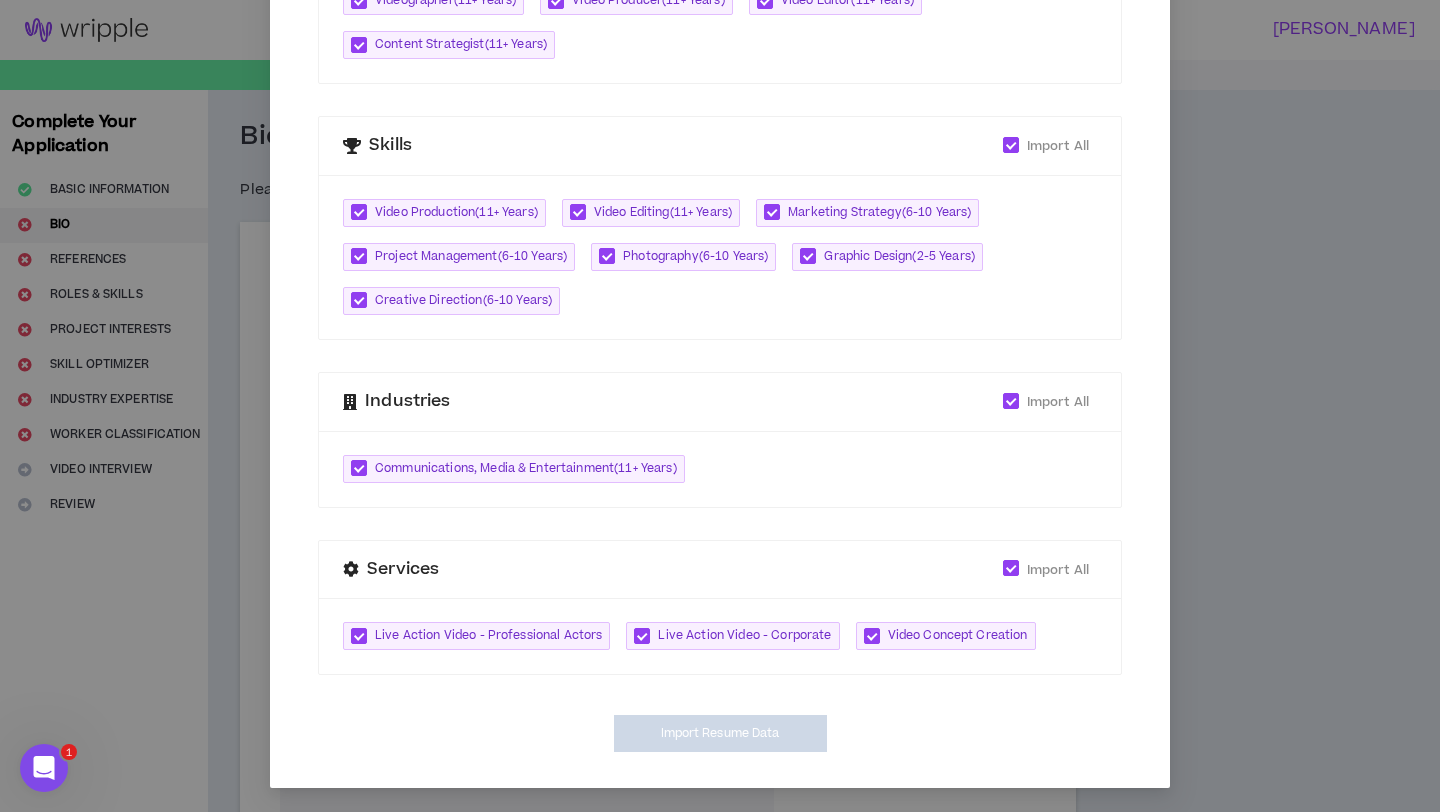 type on "**********" 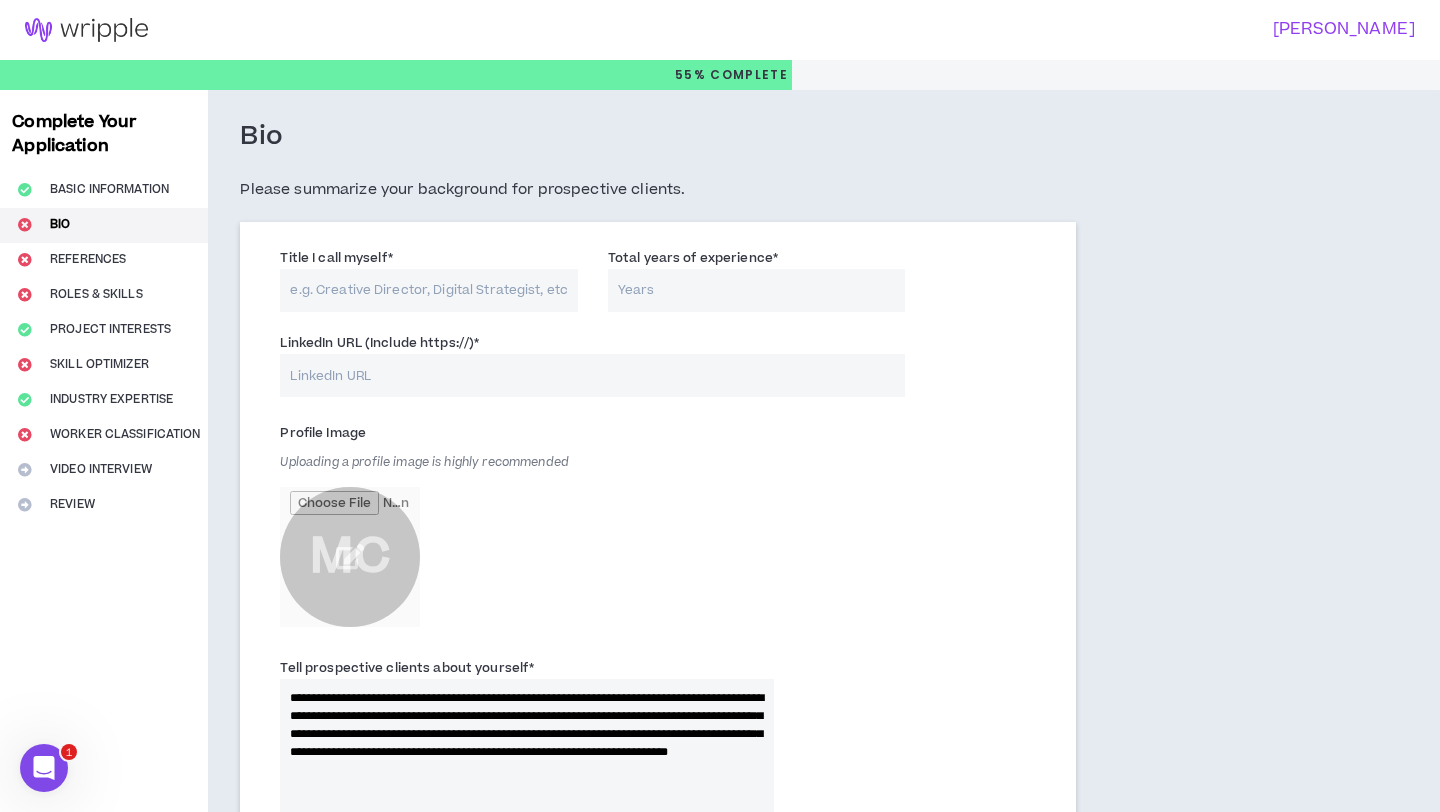 scroll, scrollTop: 633, scrollLeft: 0, axis: vertical 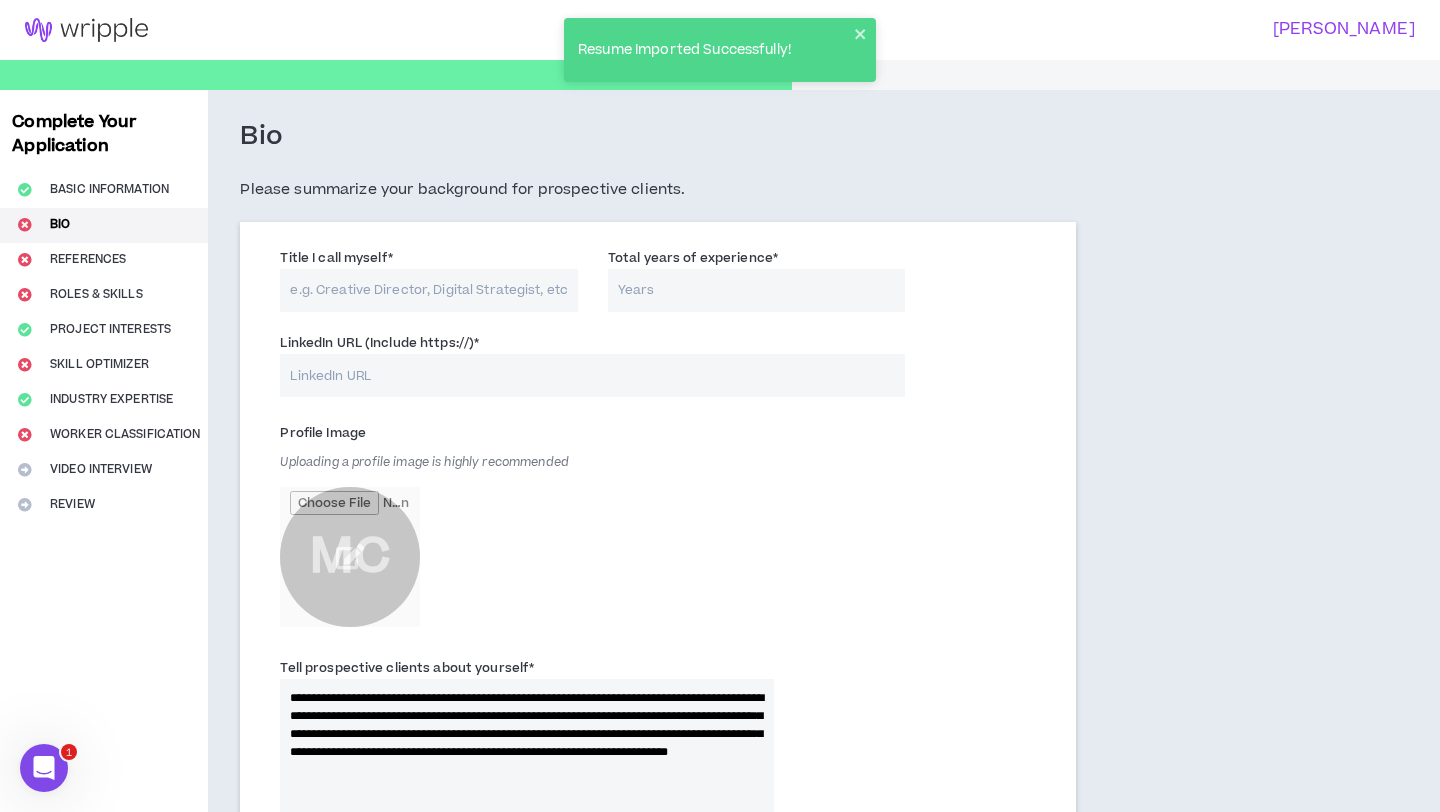click on "Title I call myself  *" at bounding box center (429, 290) 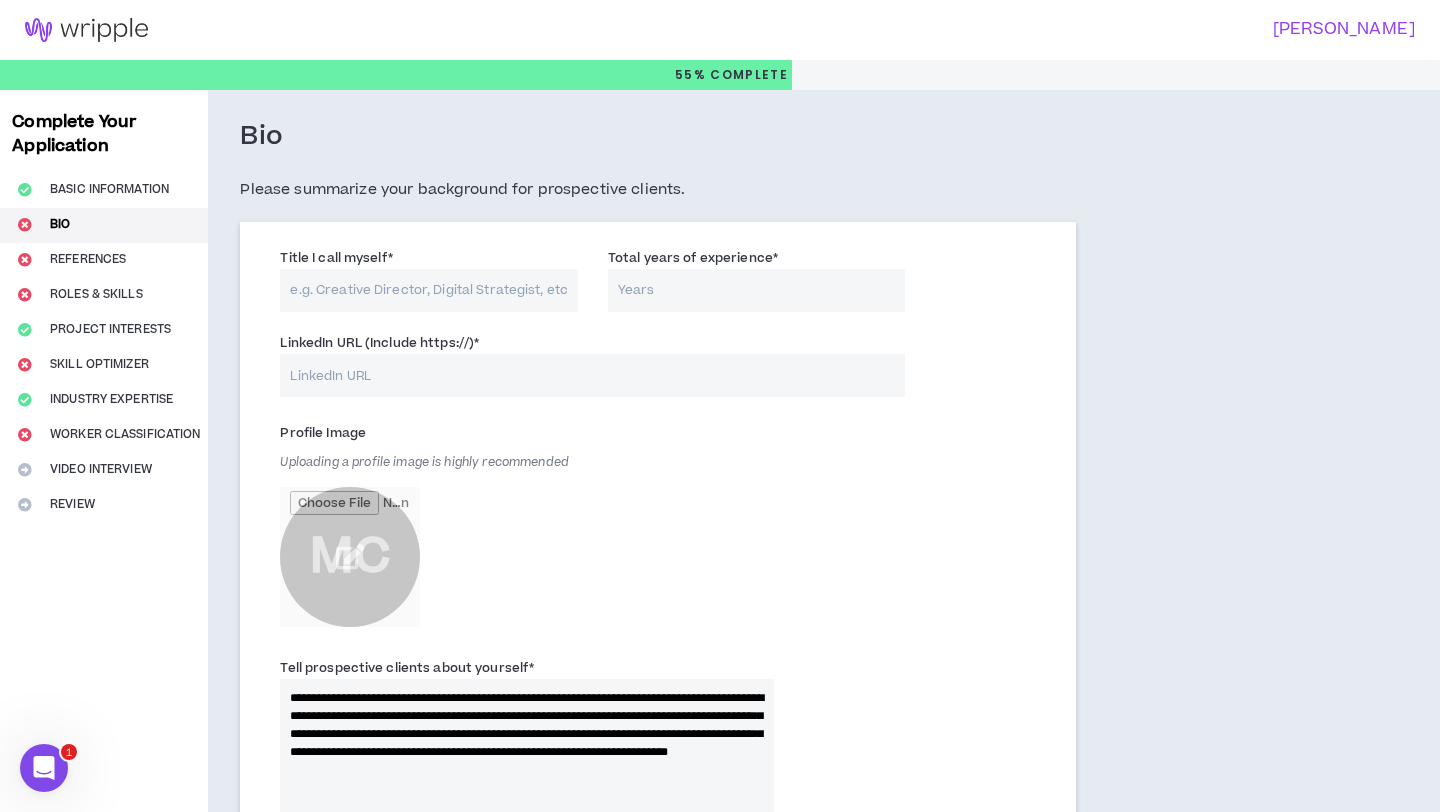 type on "Visual Storyteller & Marketing Strategist" 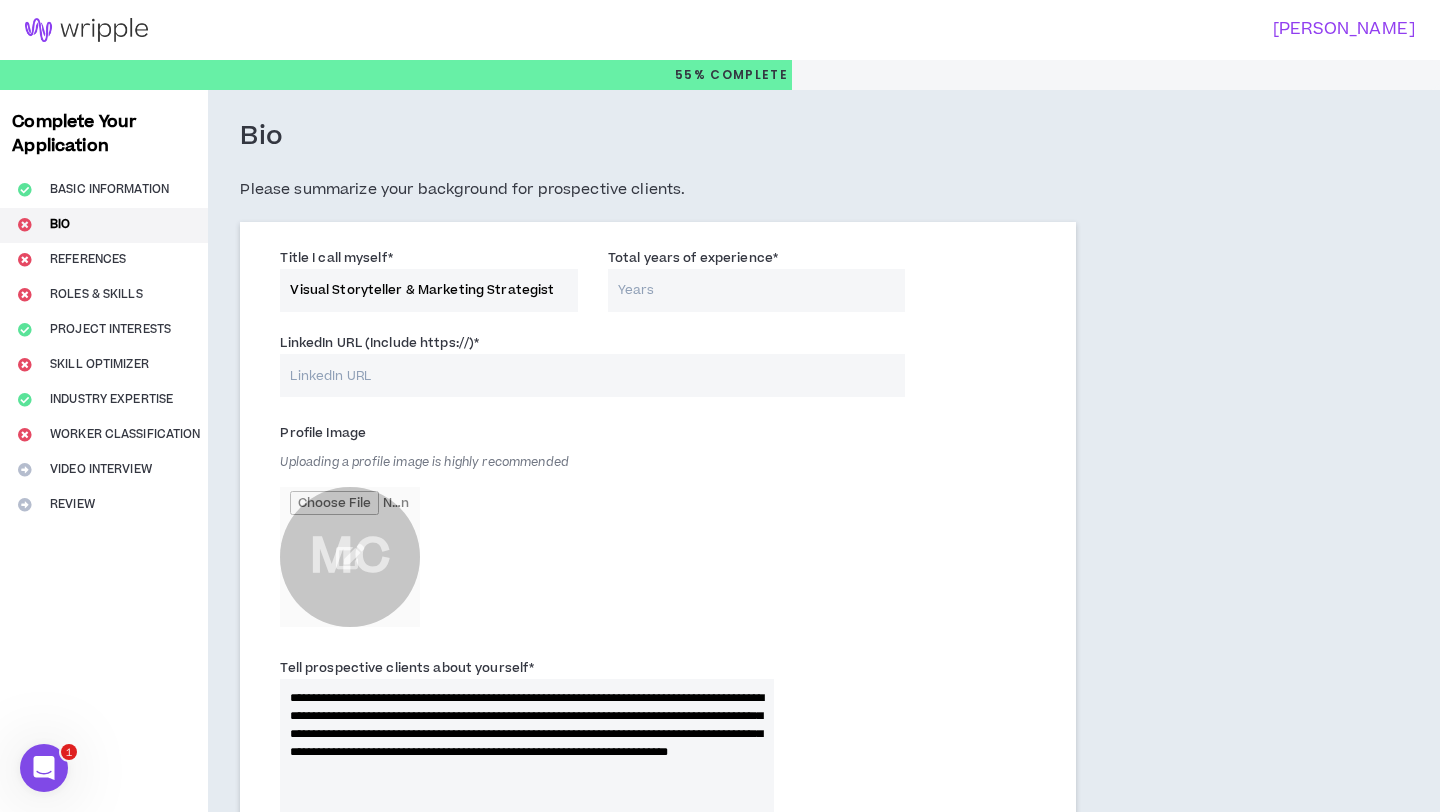 click on "Total years of experience  *" at bounding box center (757, 290) 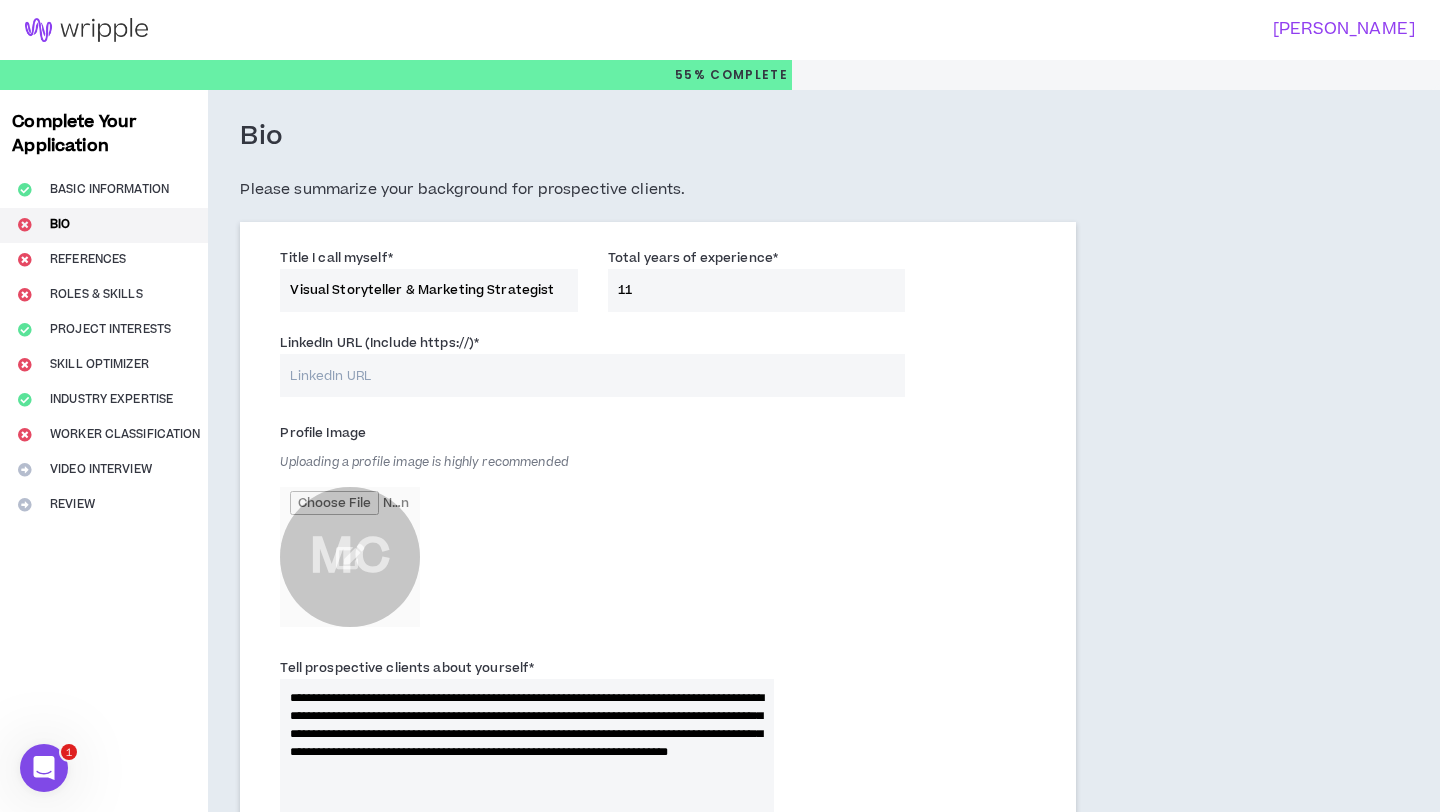 type on "11" 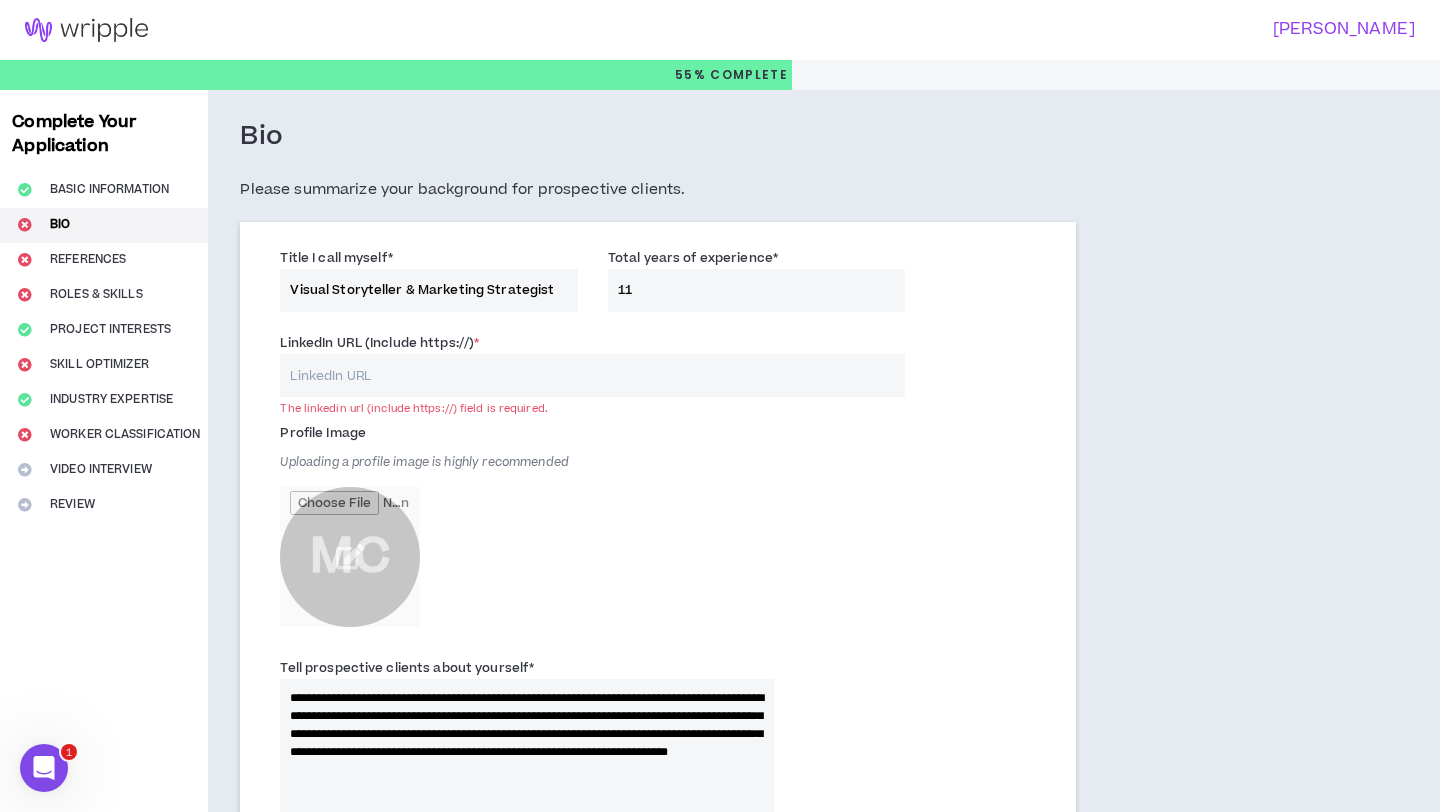 paste on "[URL][DOMAIN_NAME][PERSON_NAME]" 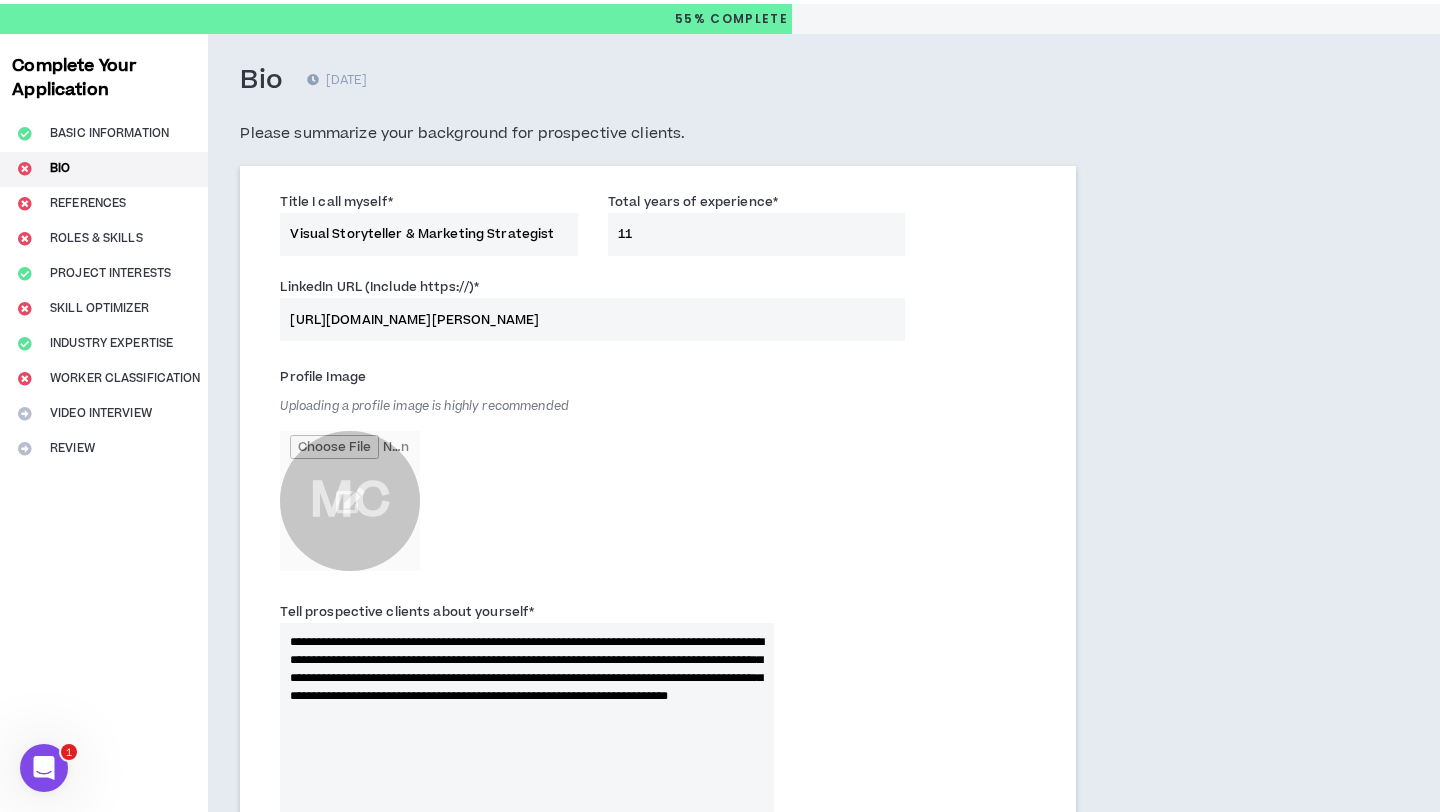 scroll, scrollTop: 75, scrollLeft: 0, axis: vertical 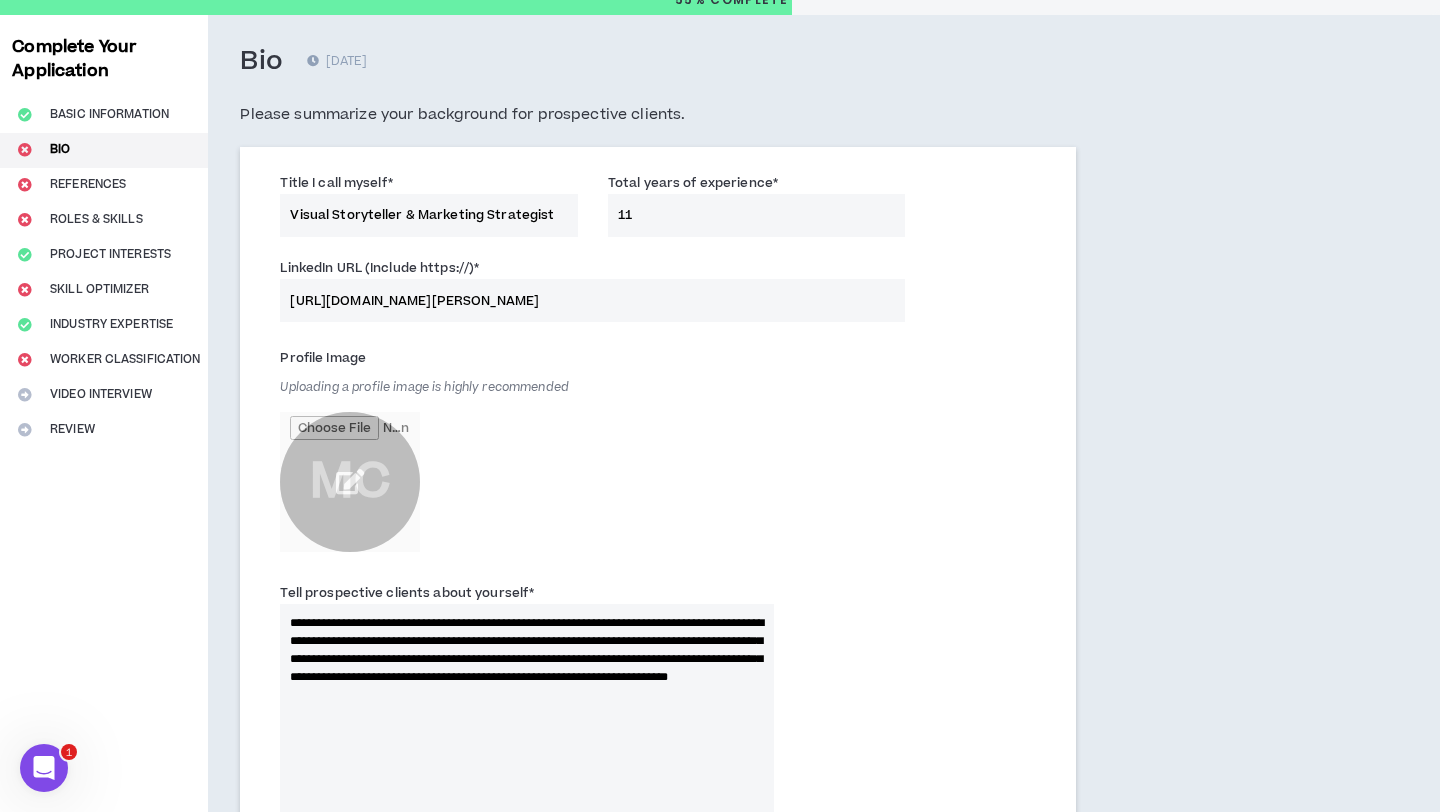 type on "[URL][DOMAIN_NAME][PERSON_NAME]" 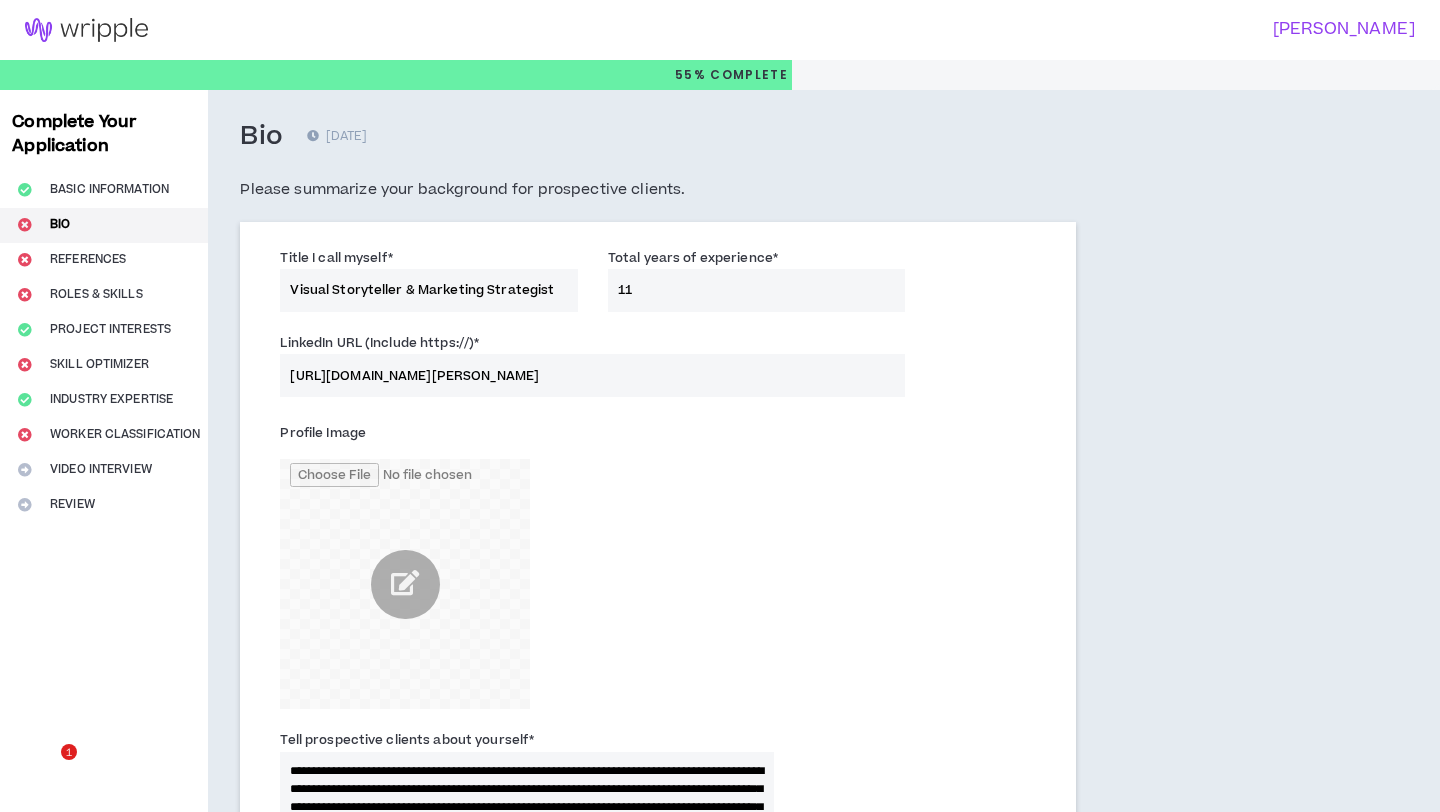 scroll, scrollTop: 427, scrollLeft: 0, axis: vertical 